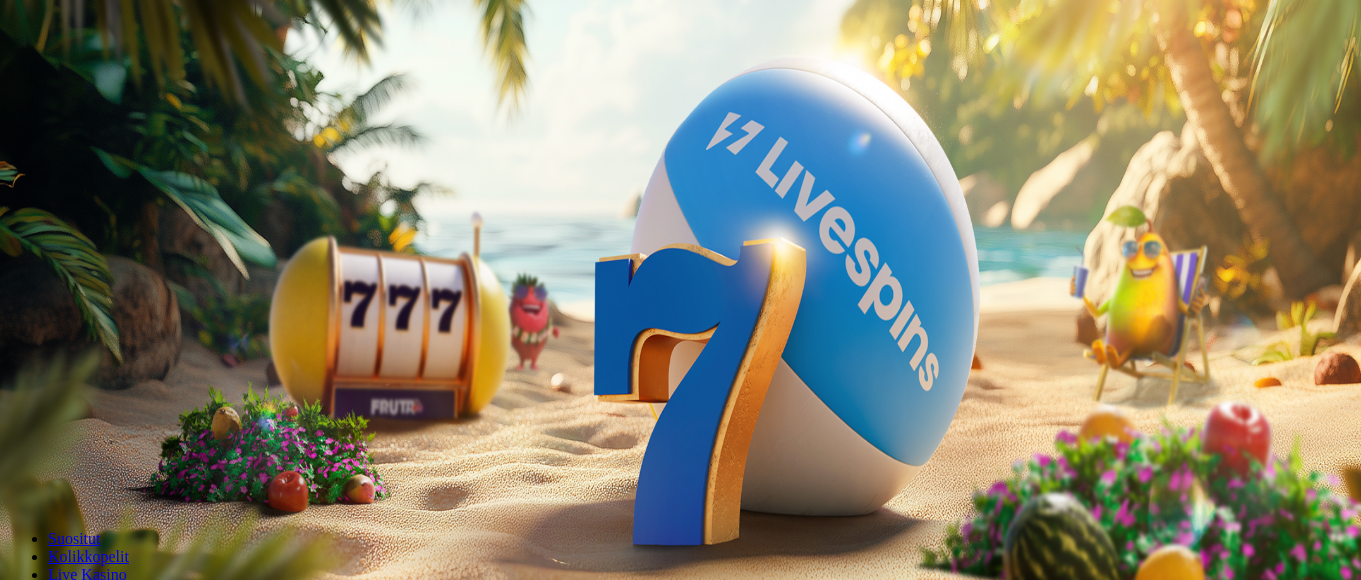 scroll, scrollTop: 0, scrollLeft: 0, axis: both 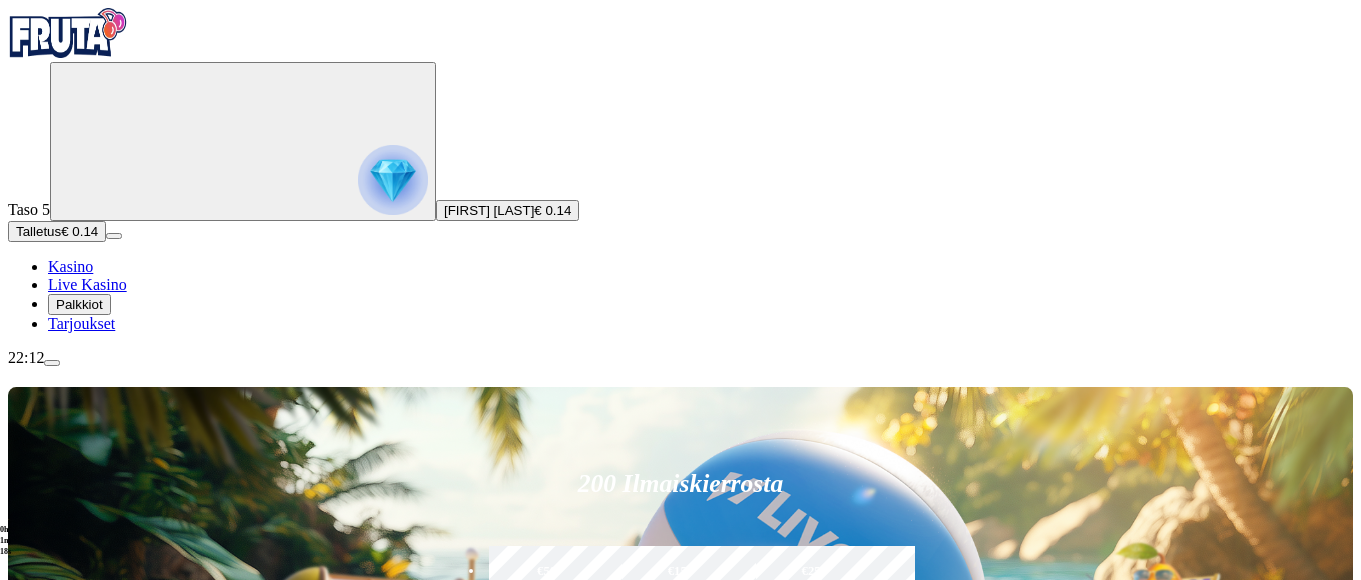click on "22:12" at bounding box center (680, 358) 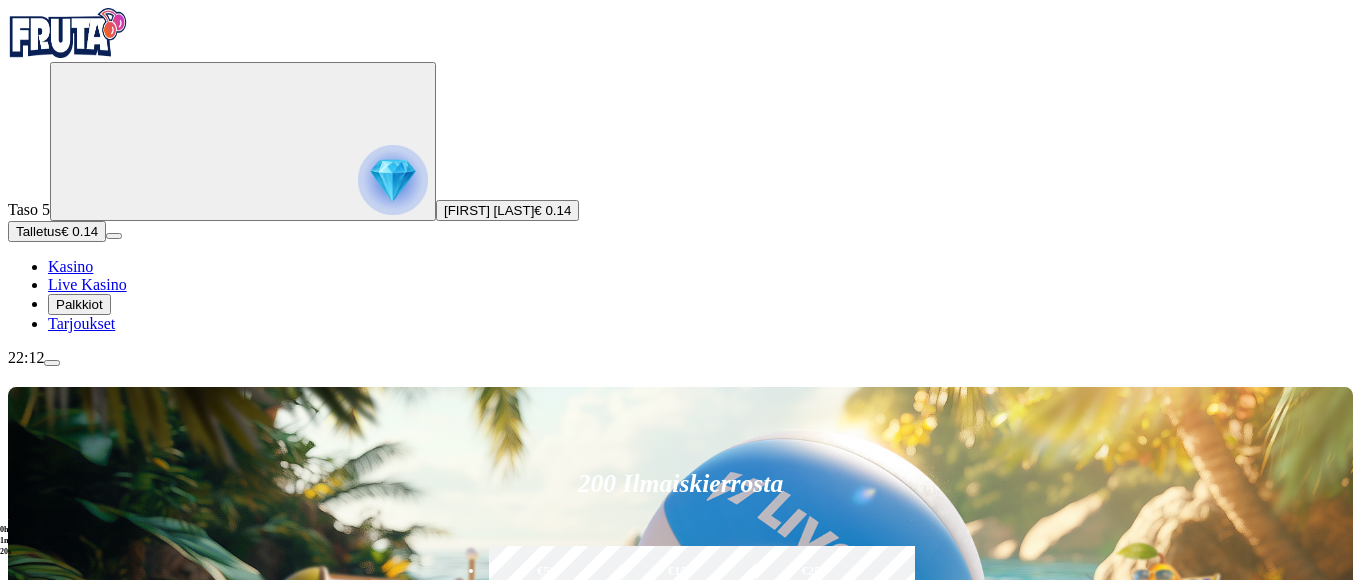 click on "22:12" at bounding box center [680, 358] 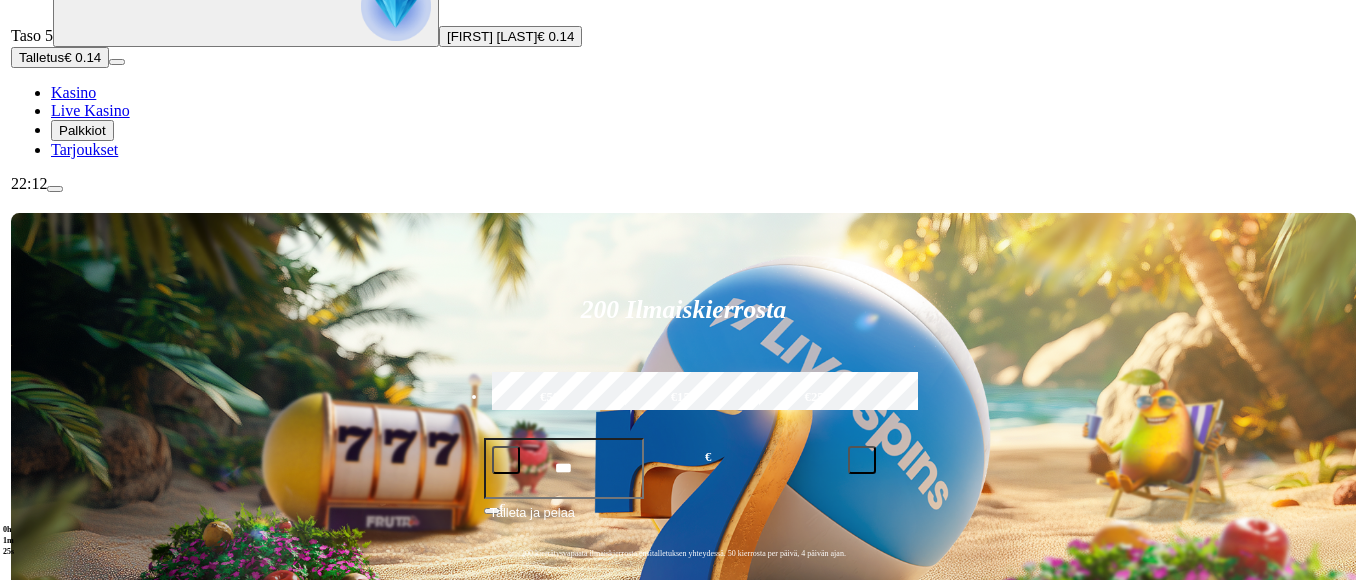 scroll, scrollTop: 200, scrollLeft: 0, axis: vertical 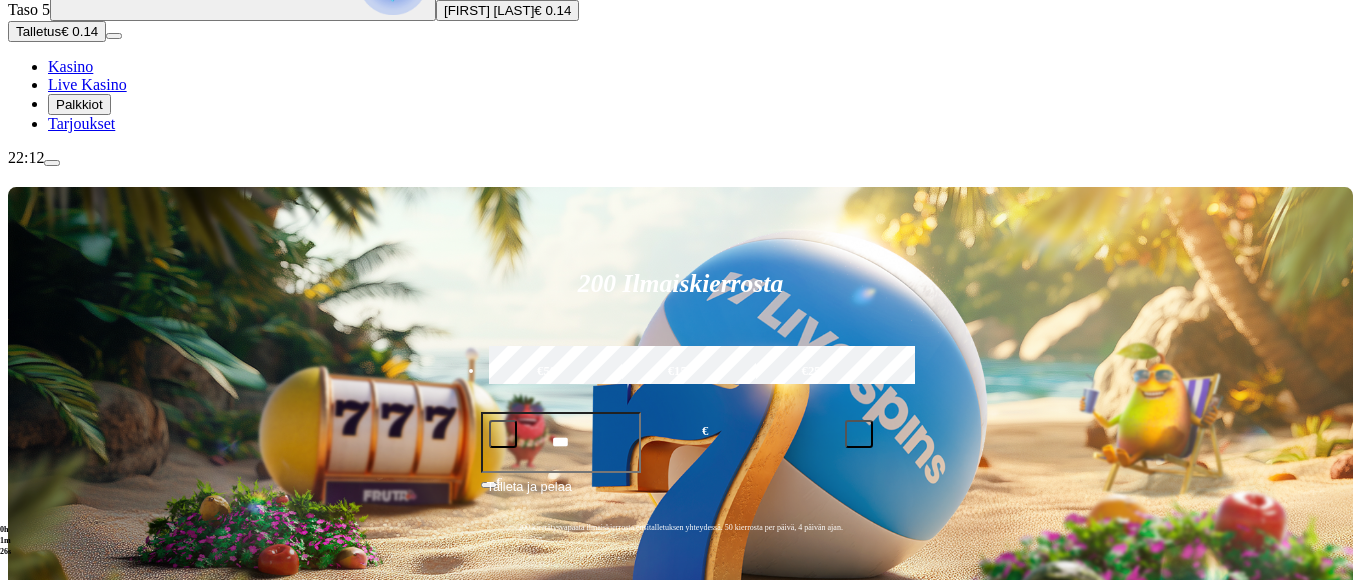 click at bounding box center [52, 163] 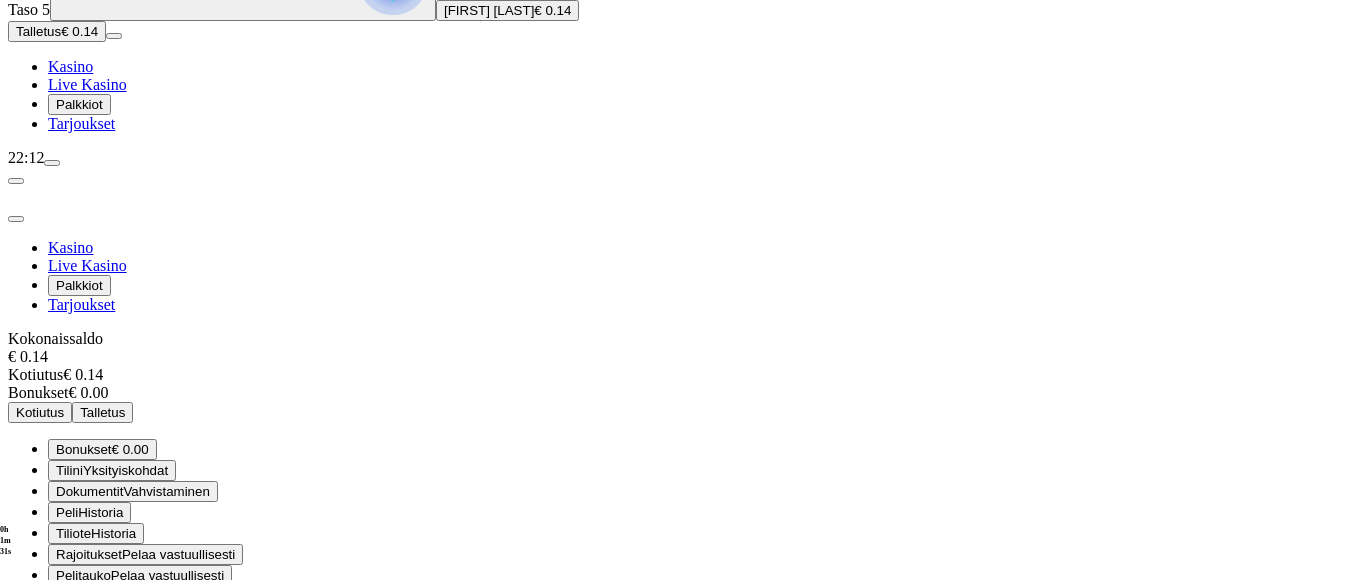 scroll, scrollTop: 132, scrollLeft: 0, axis: vertical 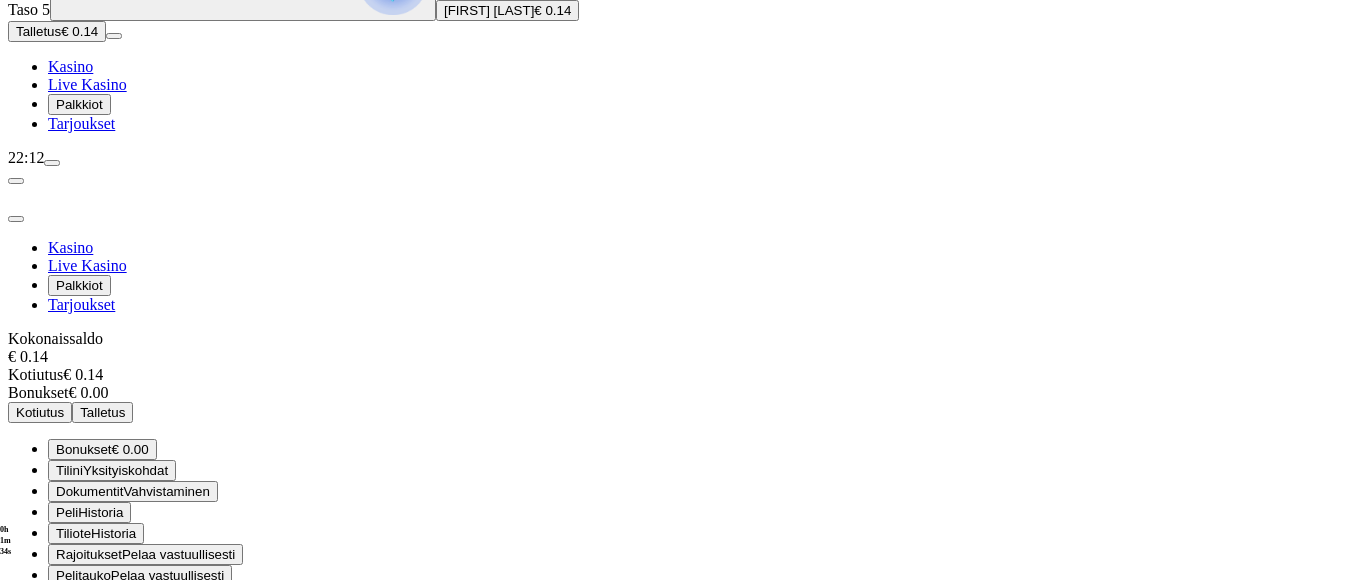click on "22:12" at bounding box center (683, 158) 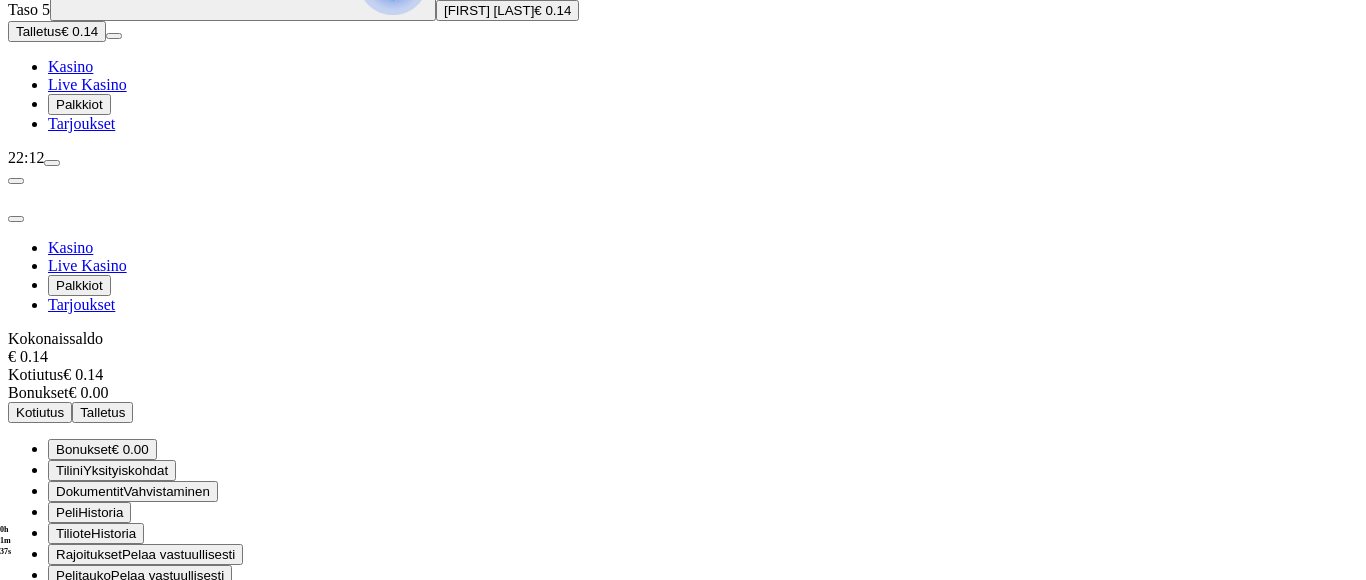 click on "22:12" at bounding box center (683, 158) 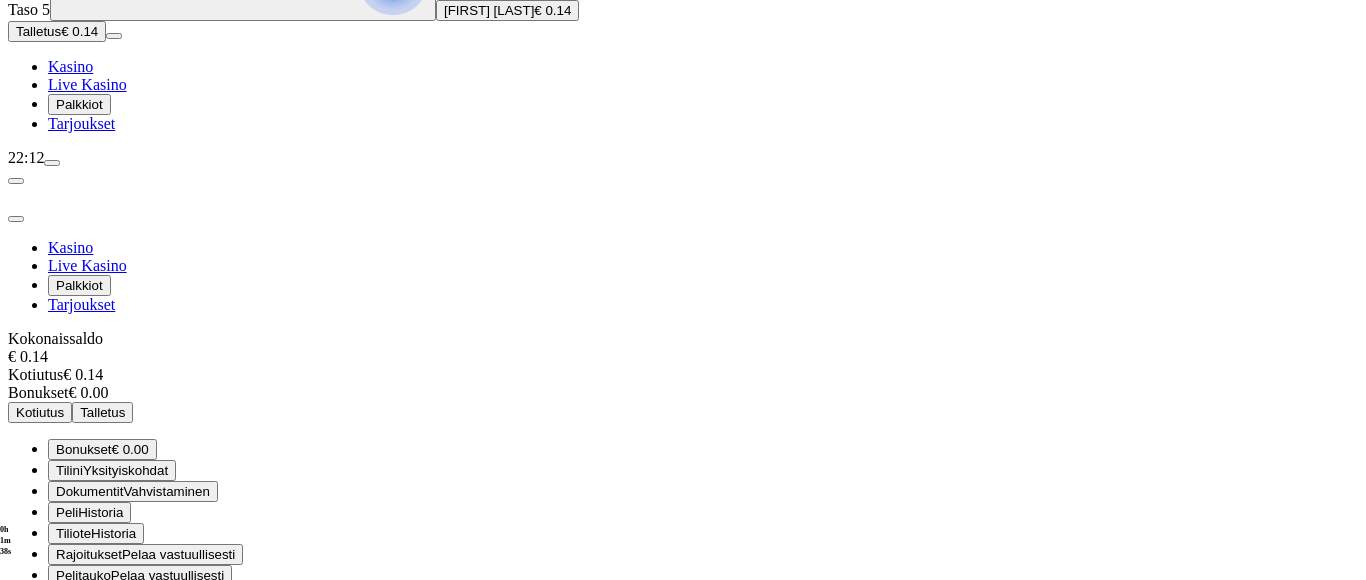 click on "22:12" at bounding box center (683, 158) 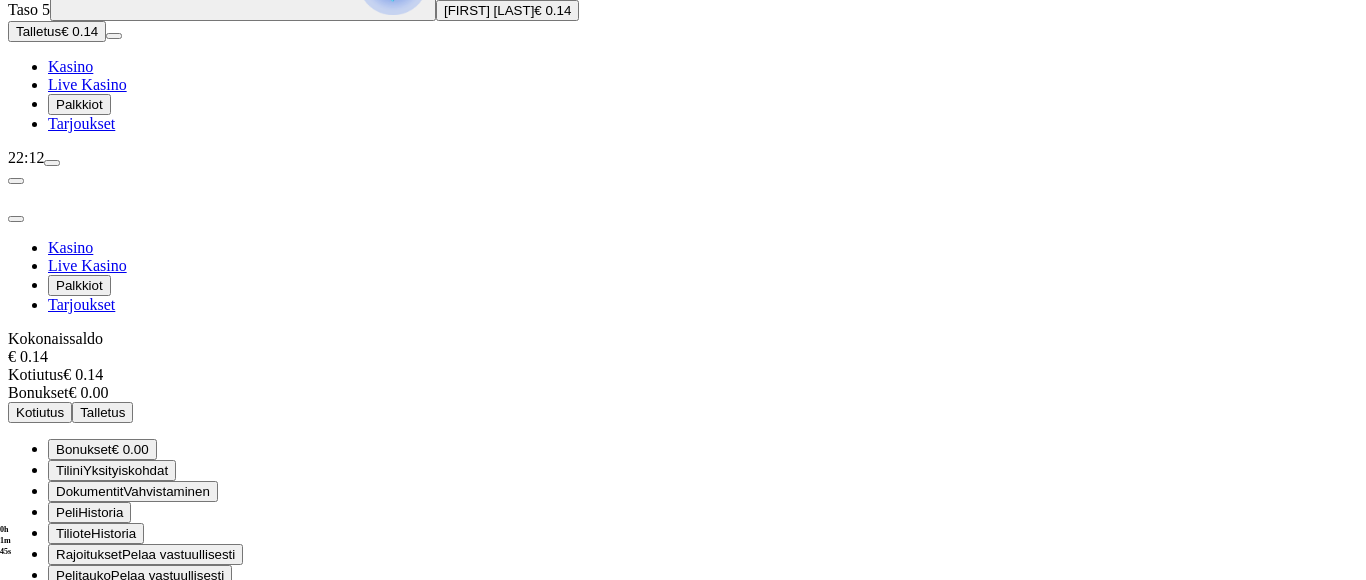 click at bounding box center (393, -20) 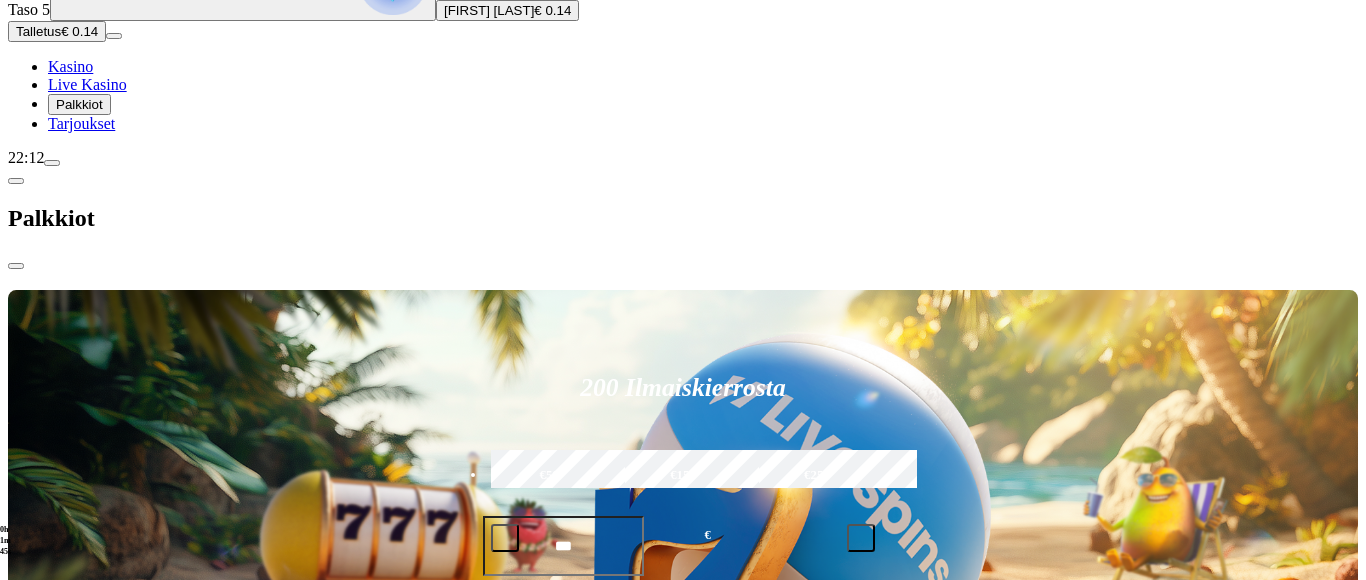 scroll, scrollTop: 0, scrollLeft: 0, axis: both 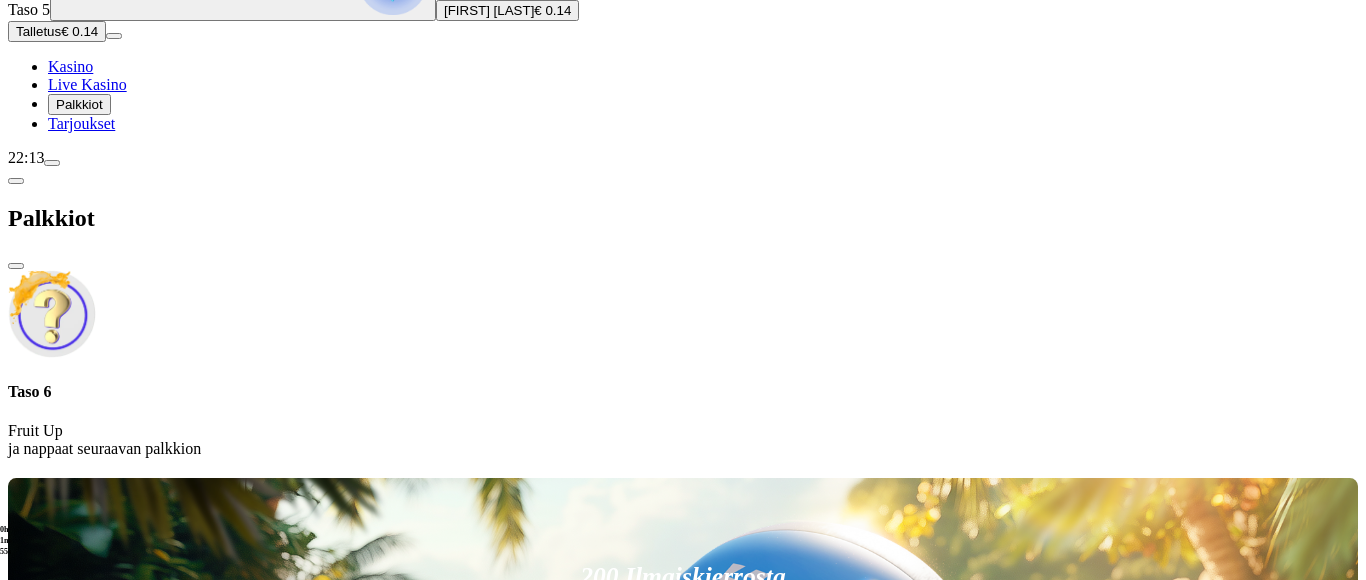 click on "22:13" at bounding box center [683, 158] 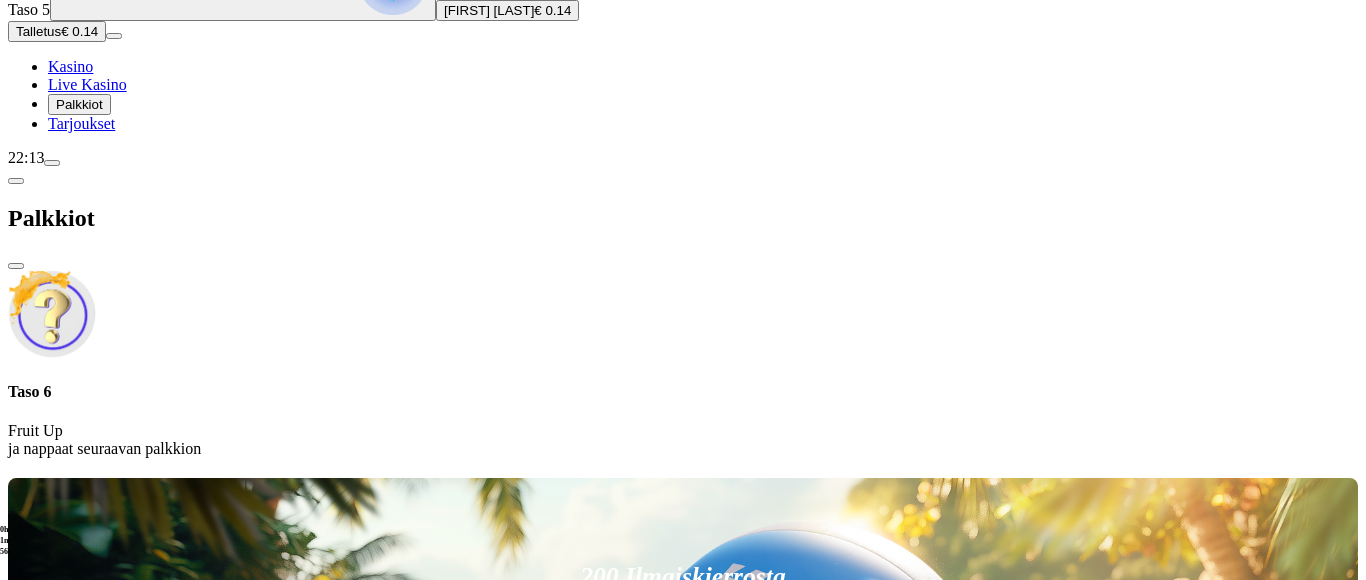 click at bounding box center (52, 163) 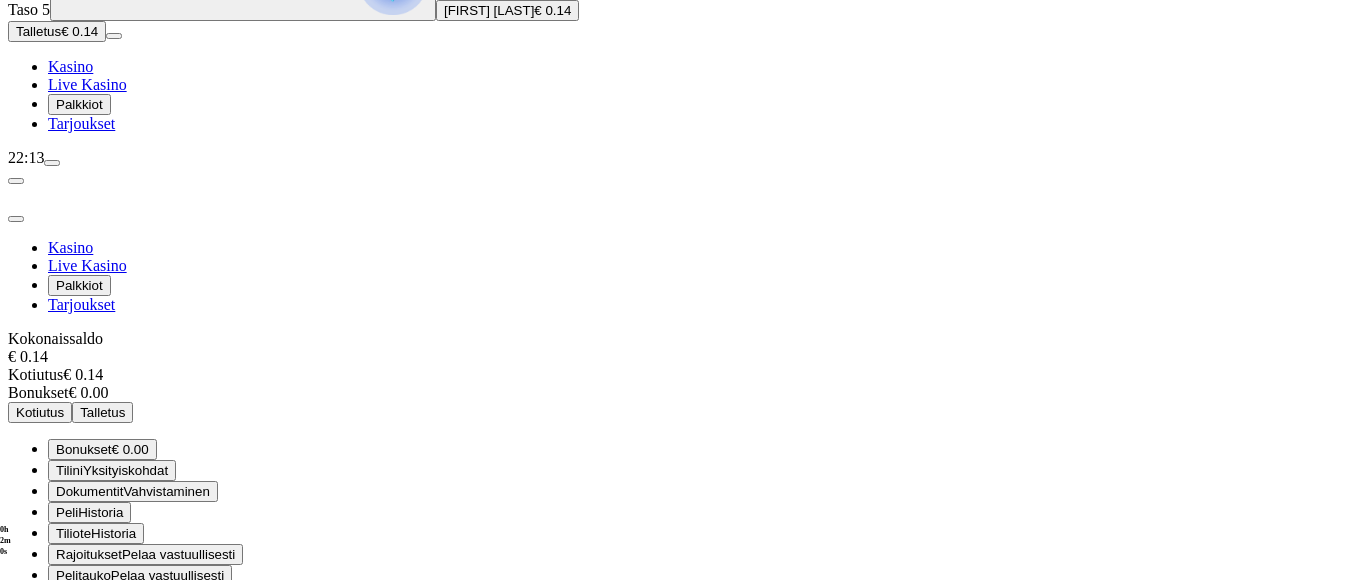 scroll, scrollTop: 132, scrollLeft: 0, axis: vertical 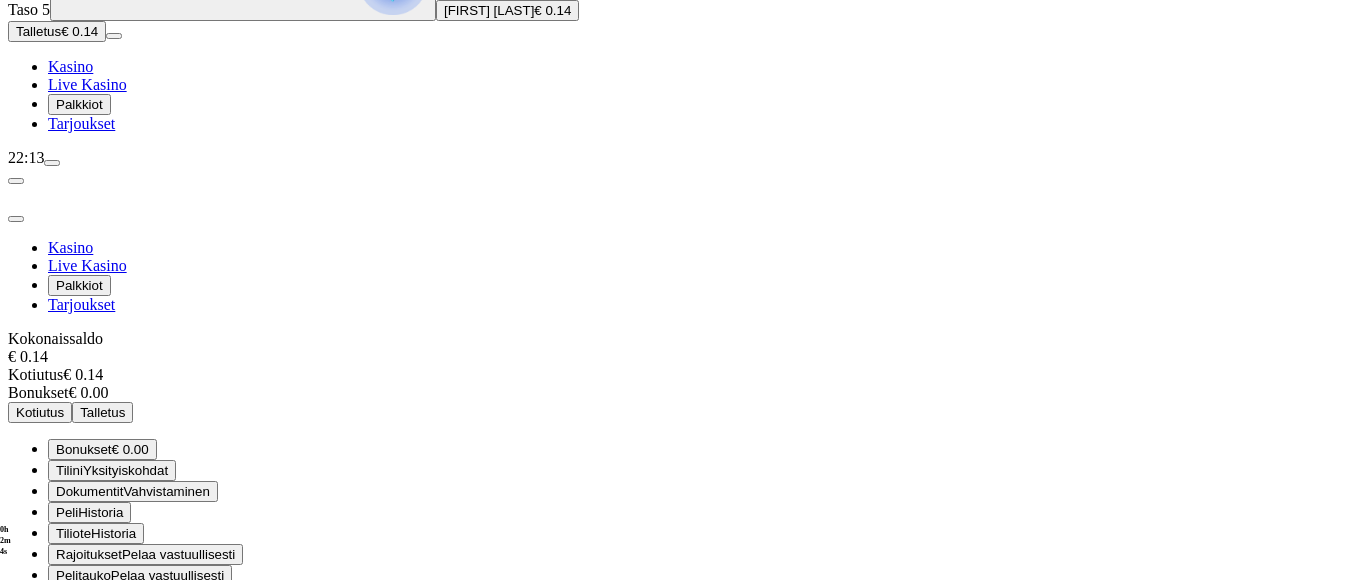 click at bounding box center [393, -20] 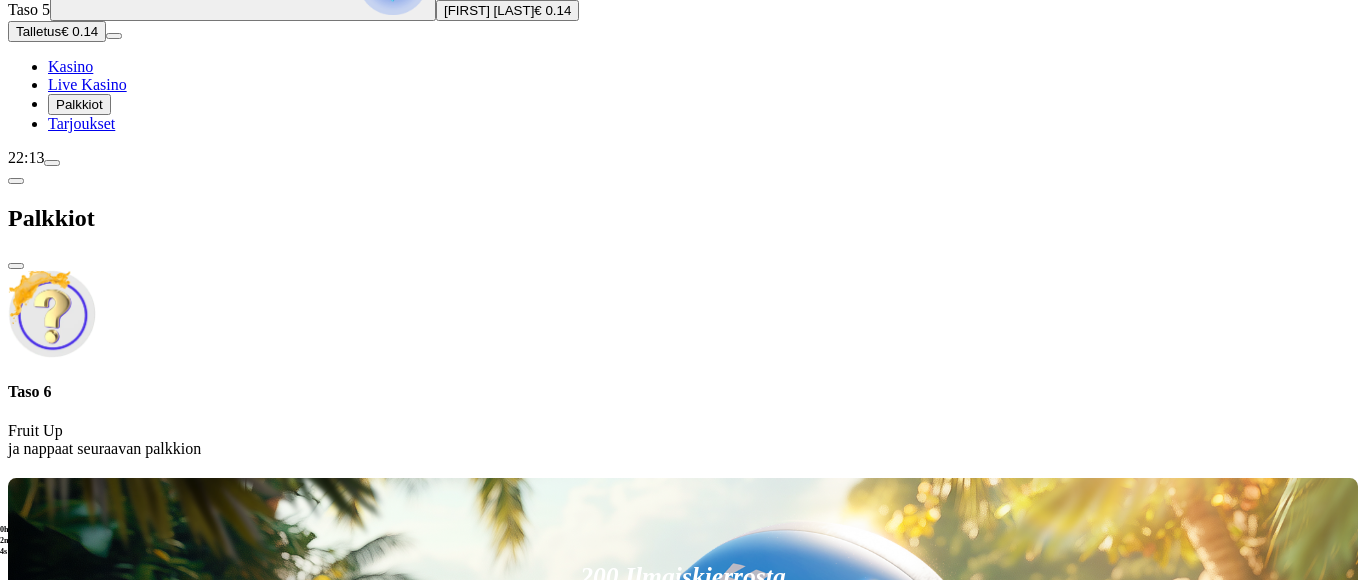 scroll, scrollTop: 0, scrollLeft: 0, axis: both 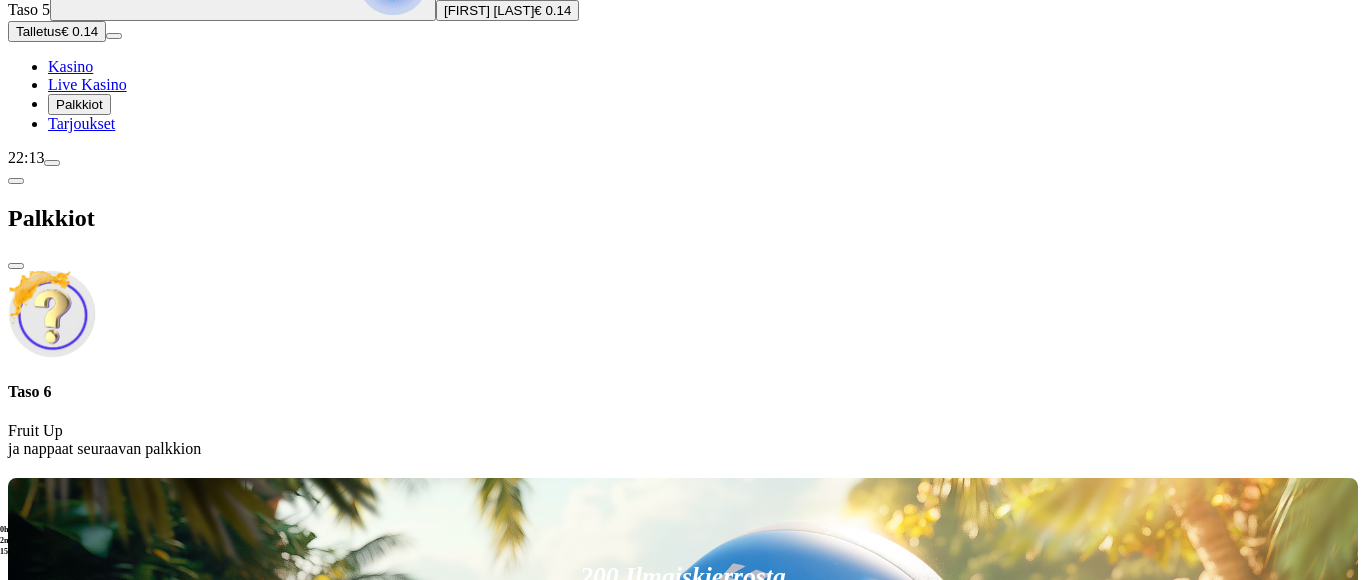 click at bounding box center [16, 266] 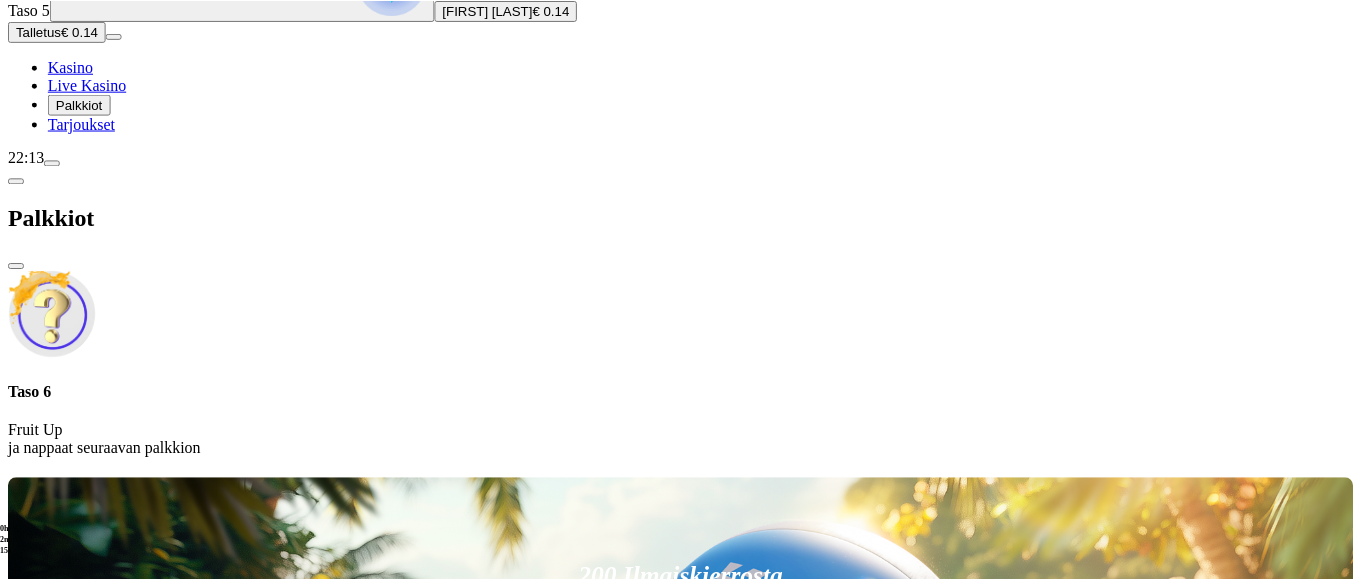 scroll, scrollTop: 0, scrollLeft: 0, axis: both 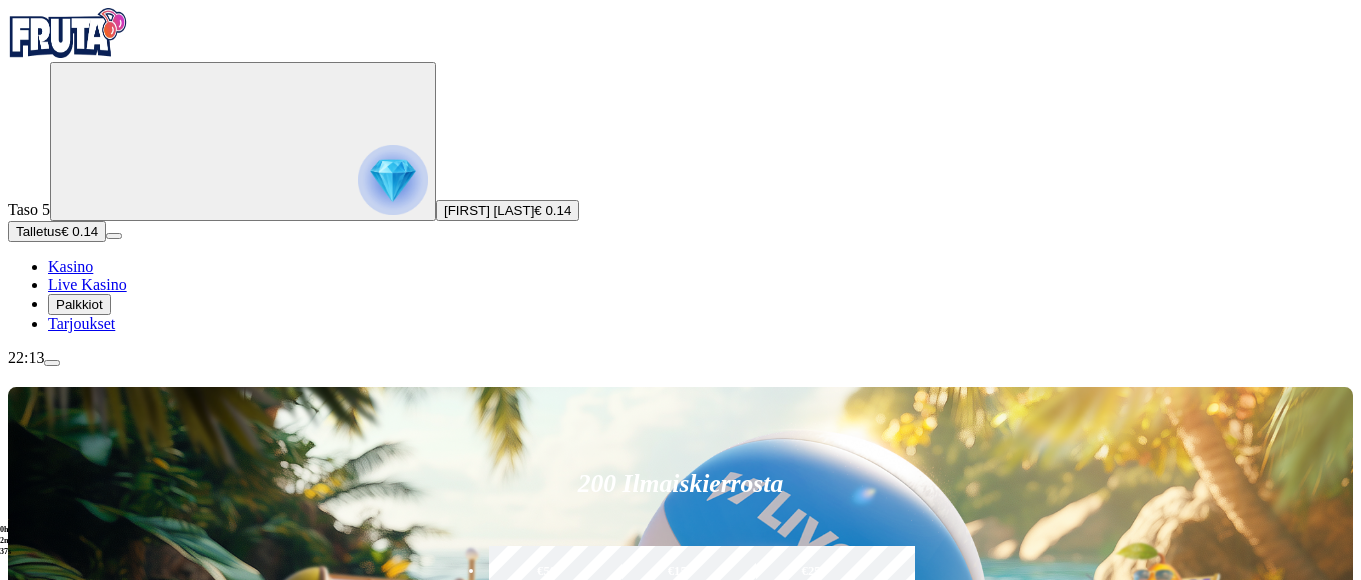 click at bounding box center [503, 634] 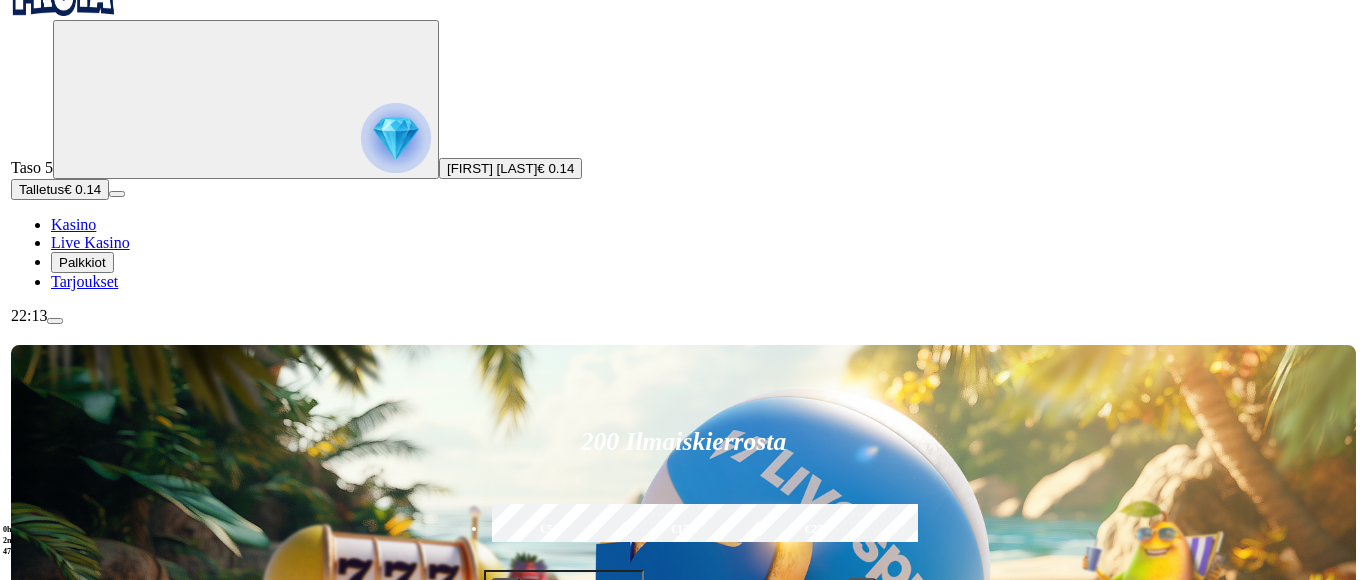 scroll, scrollTop: 0, scrollLeft: 0, axis: both 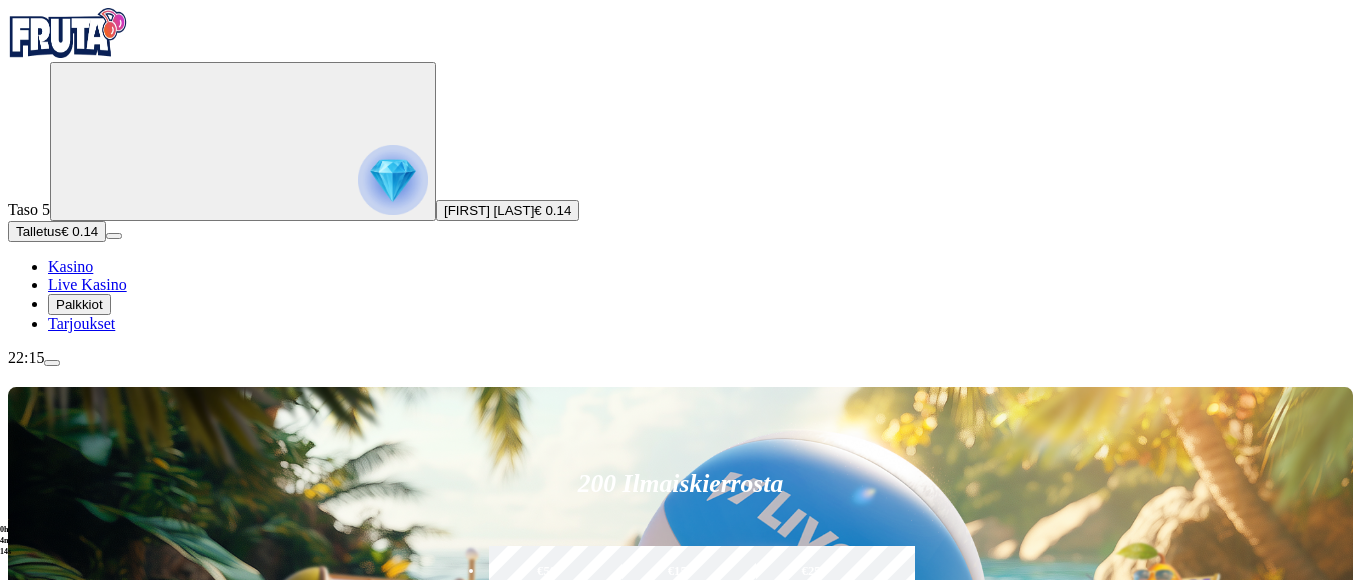 click on "€50" at bounding box center (547, 572) 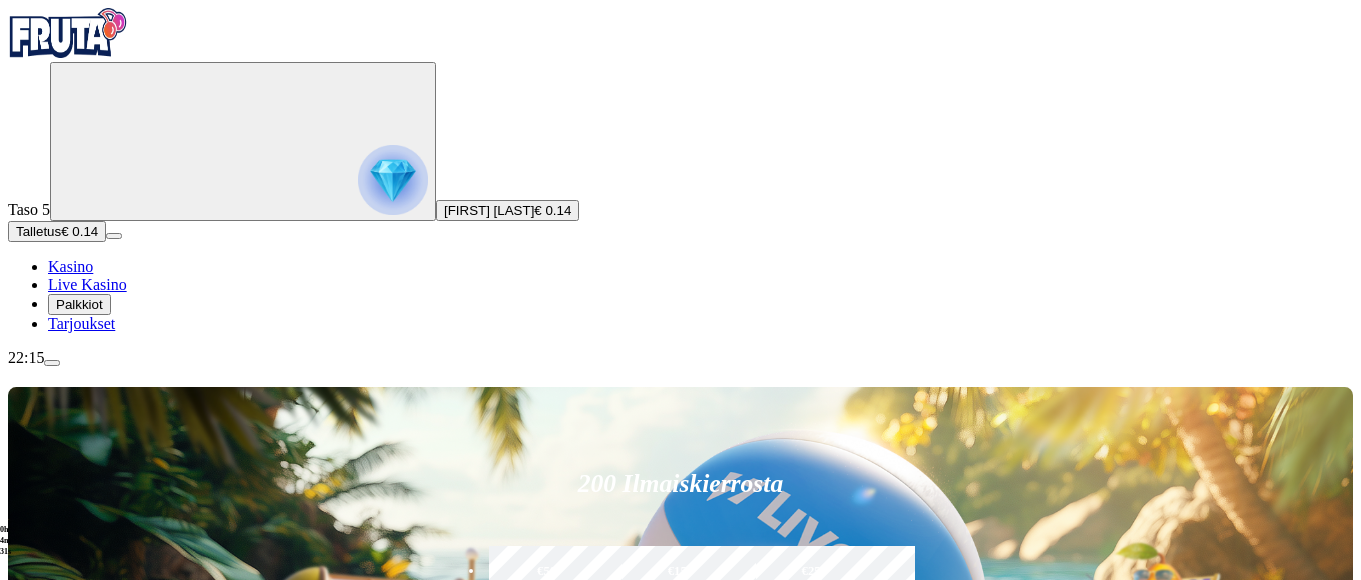 click on "Talleta ja pelaa" at bounding box center (529, 695) 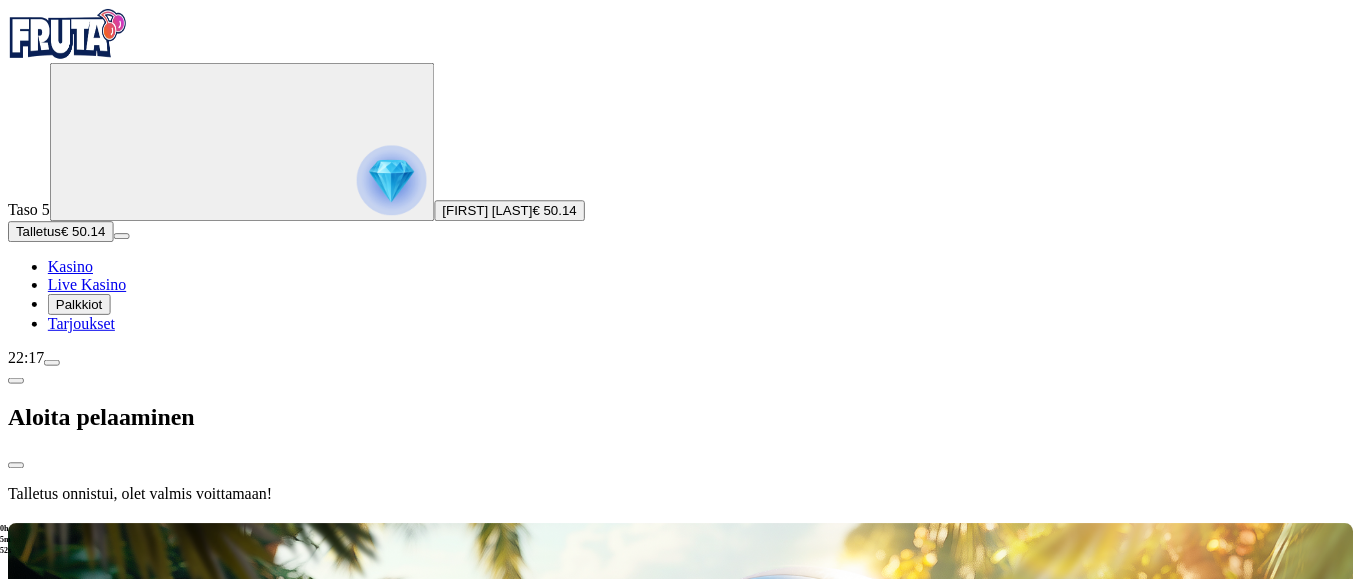 scroll, scrollTop: 20, scrollLeft: 0, axis: vertical 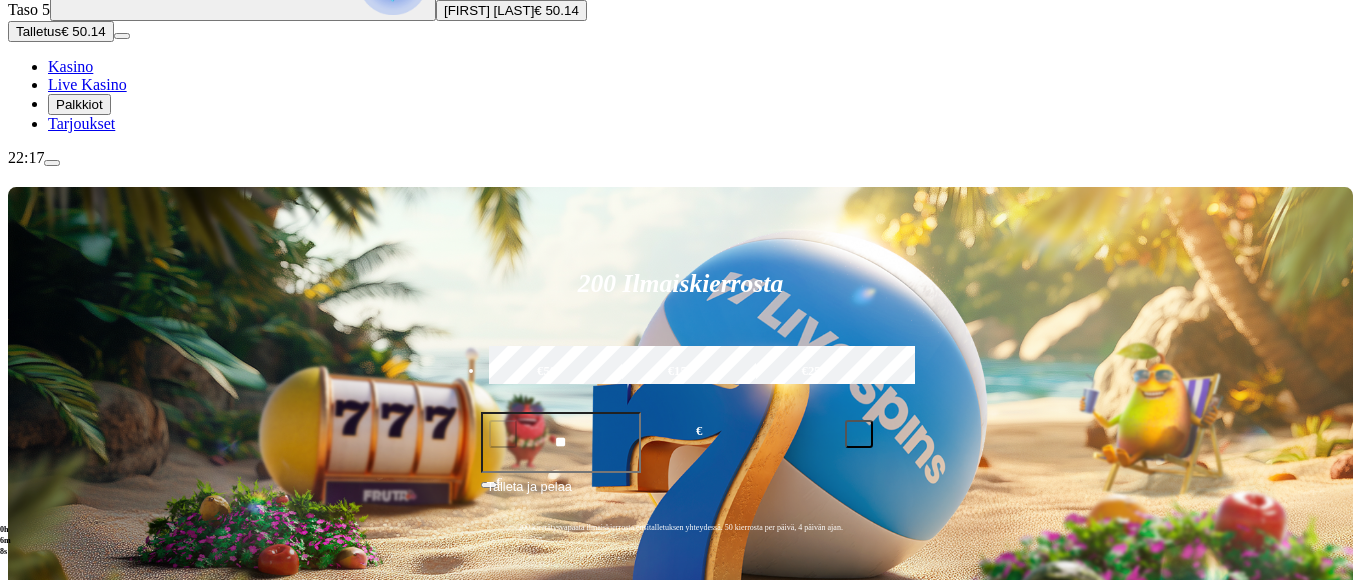 click on "Pelaa nyt" at bounding box center [77, 1325] 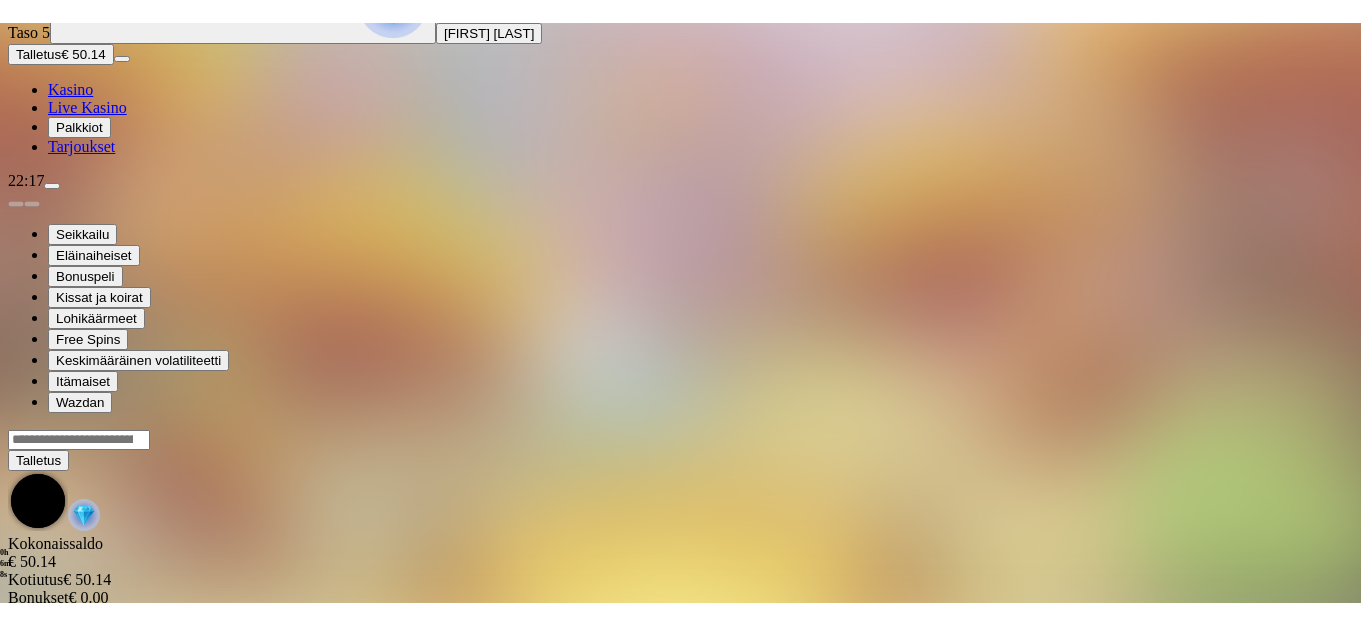 scroll, scrollTop: 0, scrollLeft: 0, axis: both 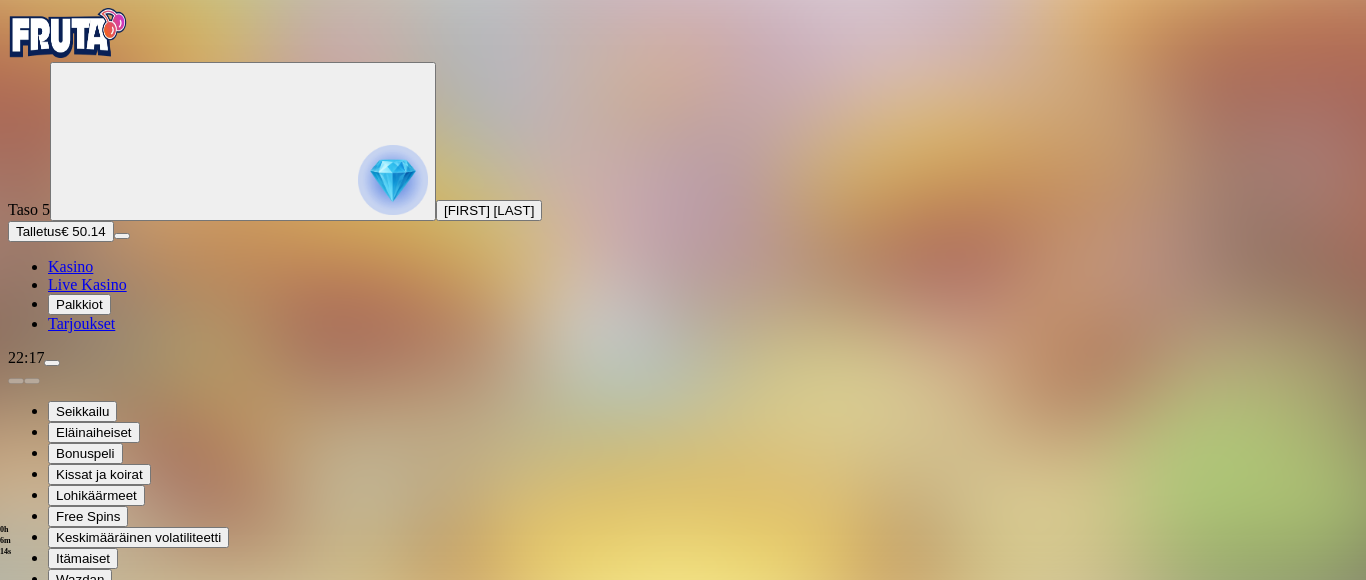 drag, startPoint x: 1364, startPoint y: 1, endPoint x: 1254, endPoint y: 448, distance: 460.33575 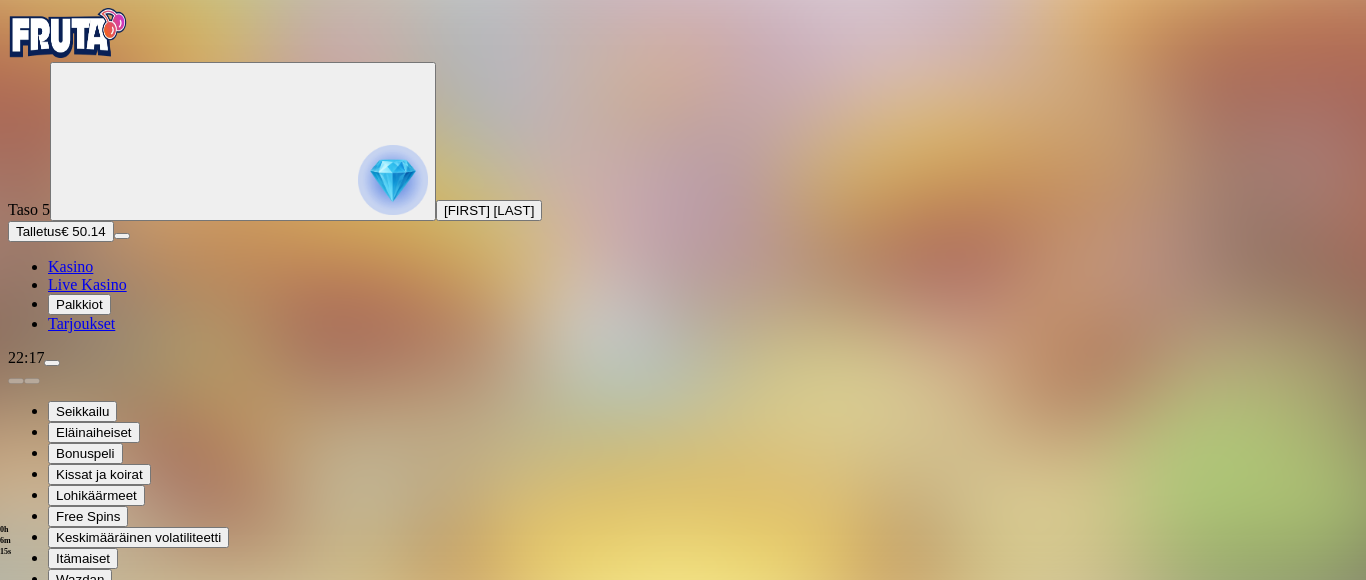 click at bounding box center [48, 799] 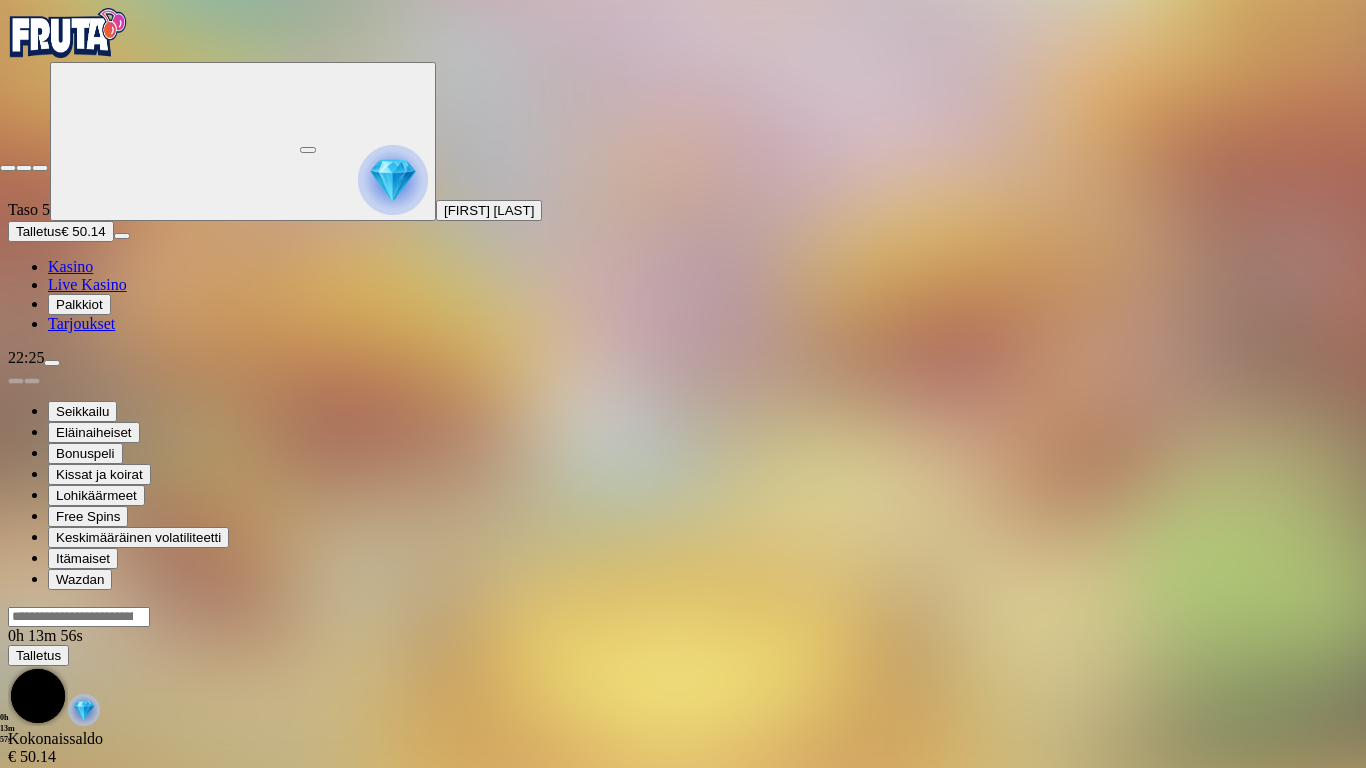 click at bounding box center (8, 168) 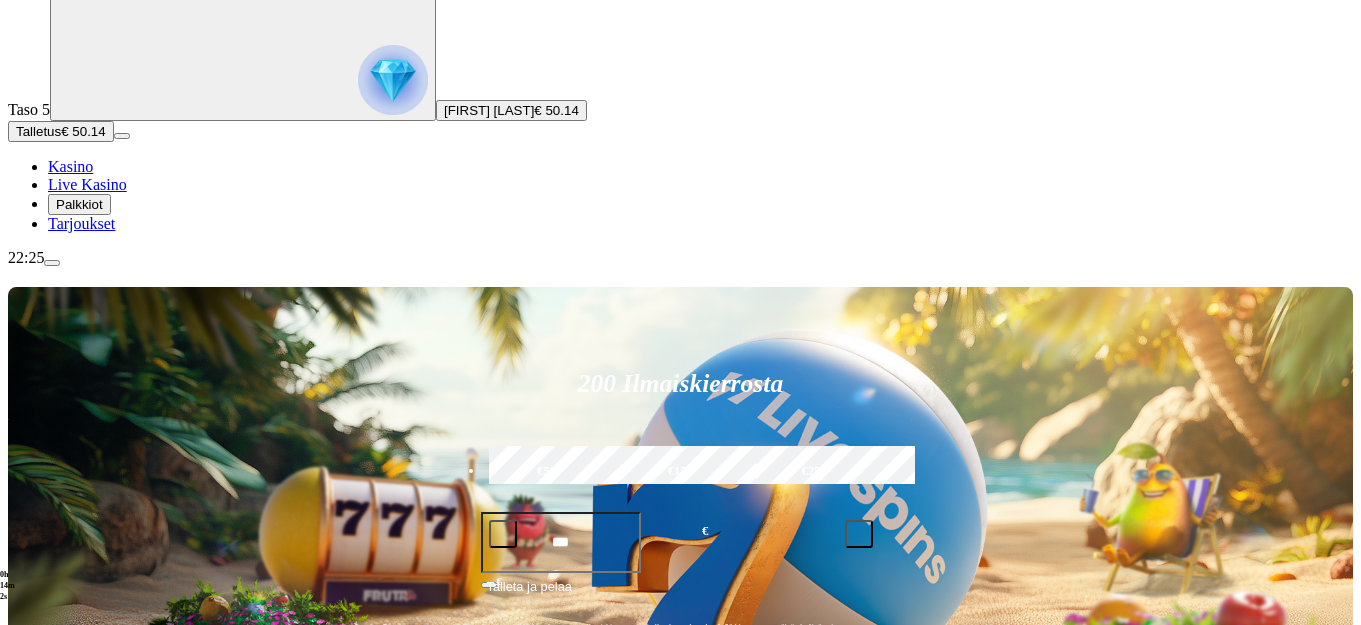 scroll, scrollTop: 200, scrollLeft: 0, axis: vertical 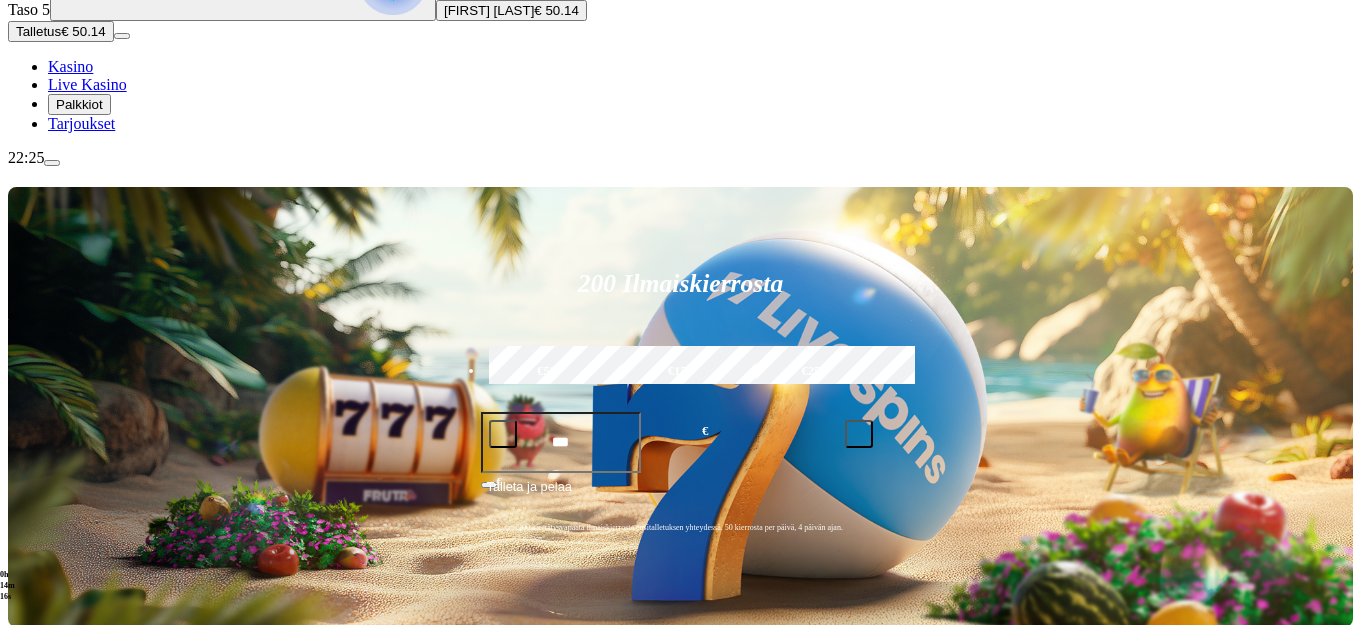 click on "200 Ilmaiskierrosta €50 €150 €250 *** € € Talleta ja pelaa 200 kierrätysvapaata ilmaiskierrosta ensitalletuksen yhteydessä. 50 kierrosta per päivä, 4 päivän ajan. Suositut Kolikkopelit Live Kasino Jackpotit Pöytäpelit Kaikki pelit Viimeksi pelattu Pelaa nyt Queen of Alexandria Pelaa nyt Scarab Kingdom Pelaa nyt Jolly Roger 2 Pelaa nyt Ice Joker Pelaa nyt 9 Lions Pelaa nyt Esqueleto Explosivo 2 Pelaa nyt Gates of High Roller Pelaa nyt Fire in the Hole 2	 Pelaa nyt Gates of Hades Pelaa nyt Henry The Ape Pelaa nyt King of the Streets Suosituinta alueellasi Näytä kaikki Pelaa nyt Gates of Olympus Super Scatter  Pelaa nyt Rad Maxx Pelaa nyt Cherry Pop Pelaa nyt Thor’s Rage Pelaa nyt Wanted Dead or a Wild Pelaa nyt Esqueleto Explosivo 2 Pelaa nyt Barbarossa Pelaa nyt Moon Princess 100 Pelaa nyt Sweet Bonanza Pelaa nyt Le Bandit Pelaa nyt Reactoonz Uusia pelejä Näytä kaikki Pelaa nyt Seamen Pelaa nyt Conquer Babylon Pelaa nyt Pirate Bonanza 2 Pelaa nyt Zeus Hyper Frames Pelaa nyt Pelaa nyt ." at bounding box center (680, 8463) 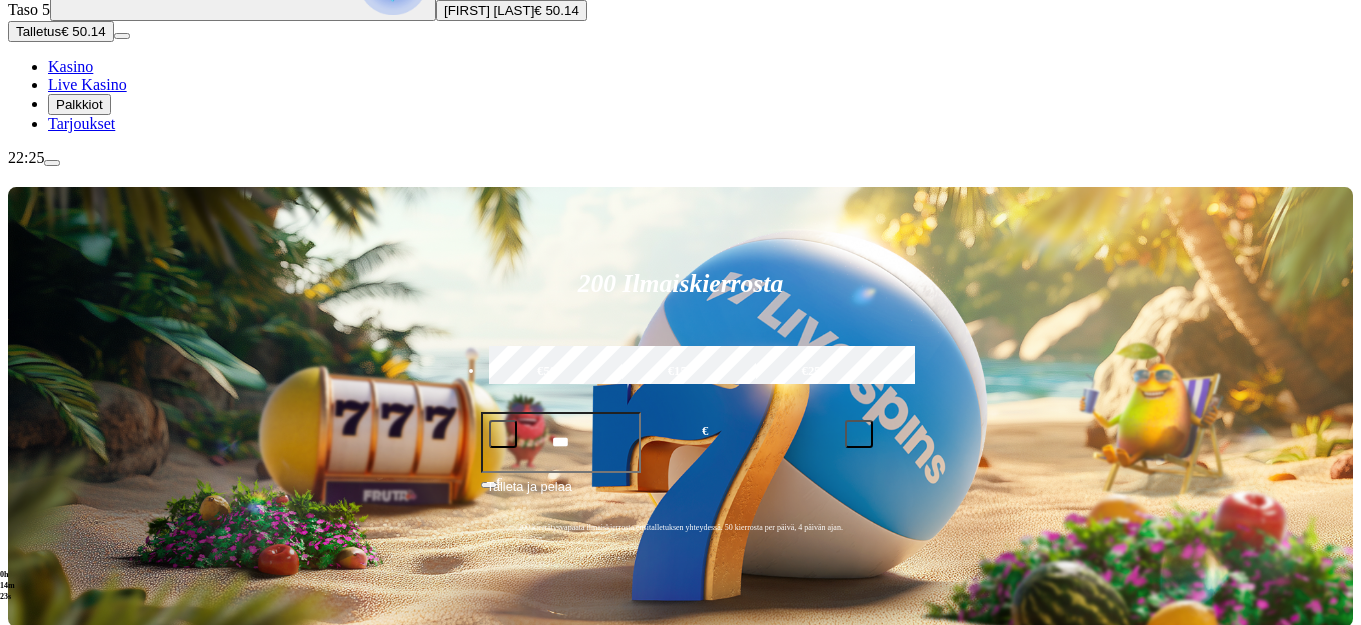 click at bounding box center (32, 898) 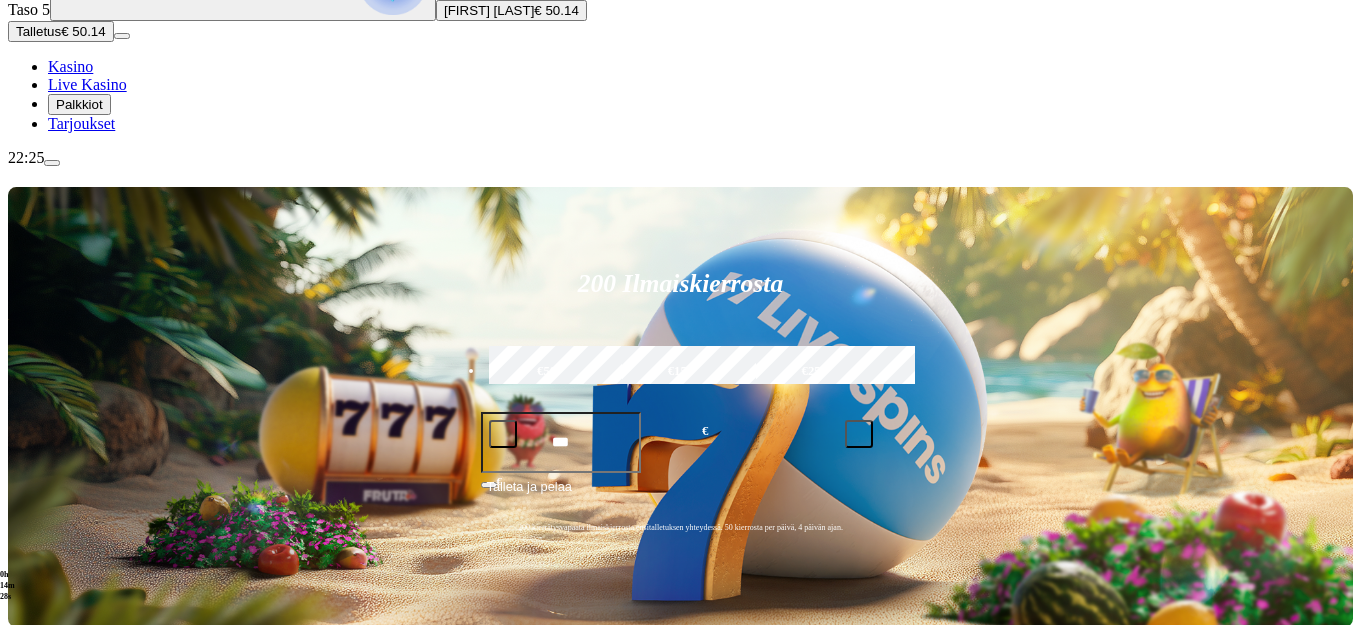 click at bounding box center [32, 898] 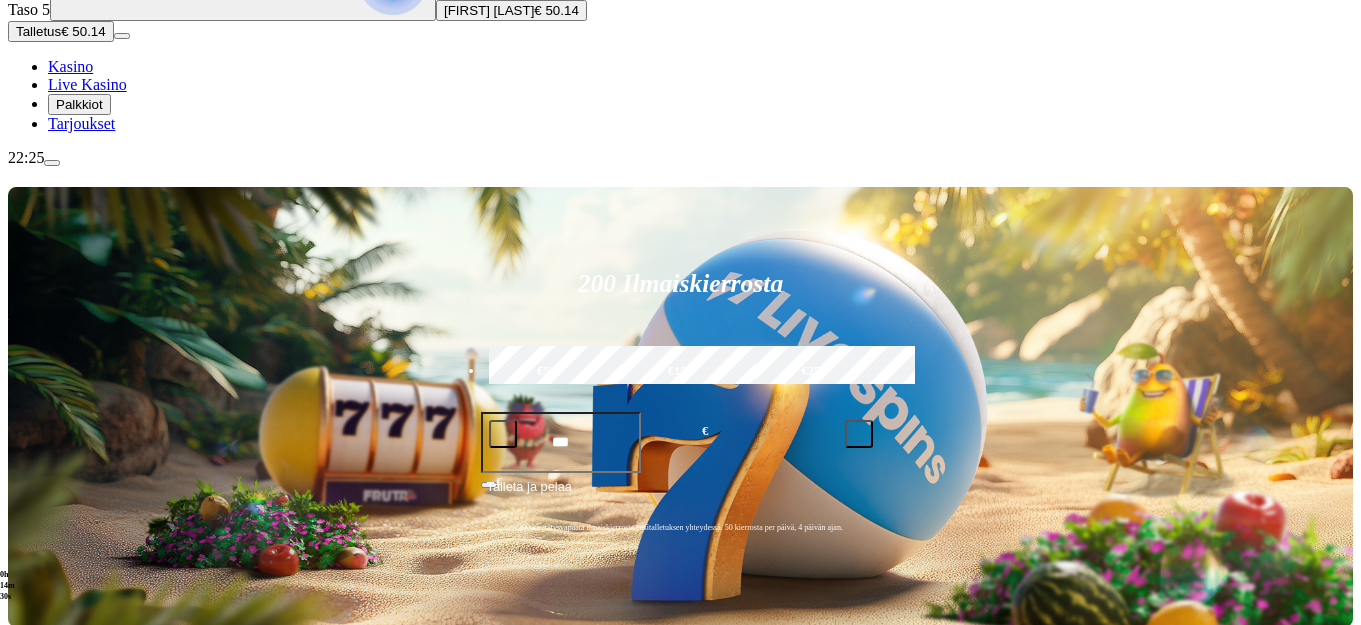 click at bounding box center (16, 898) 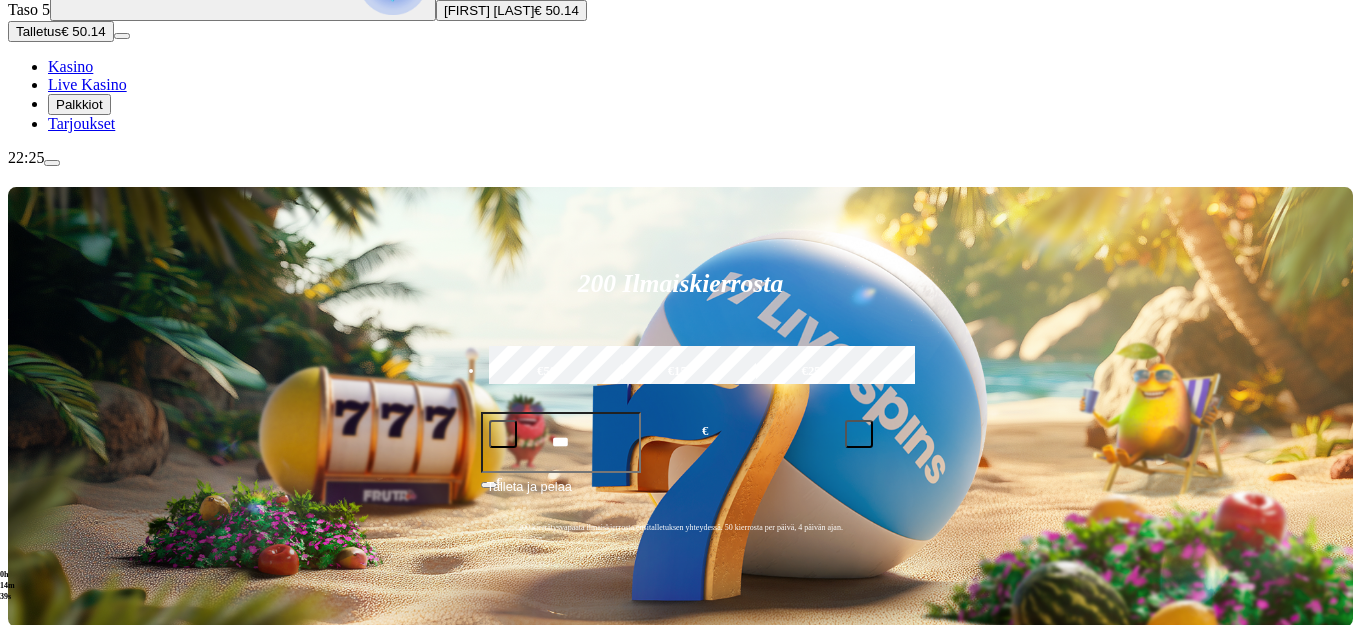click at bounding box center (32, 898) 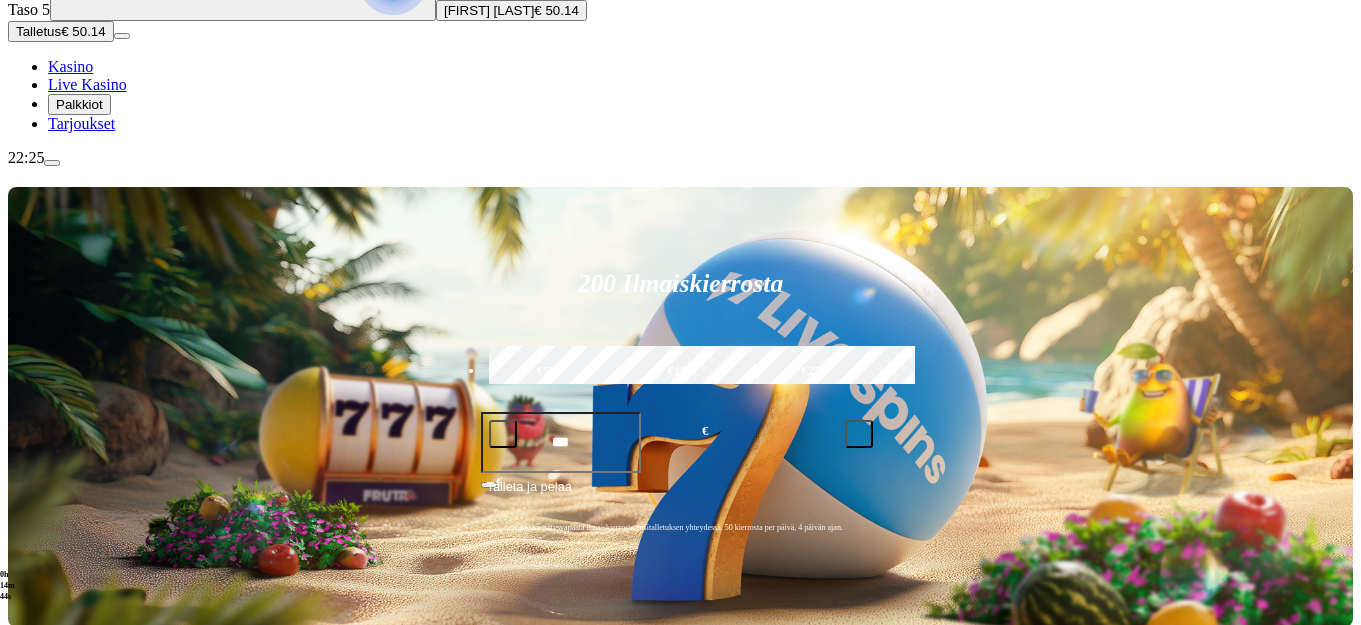 click at bounding box center [16, 898] 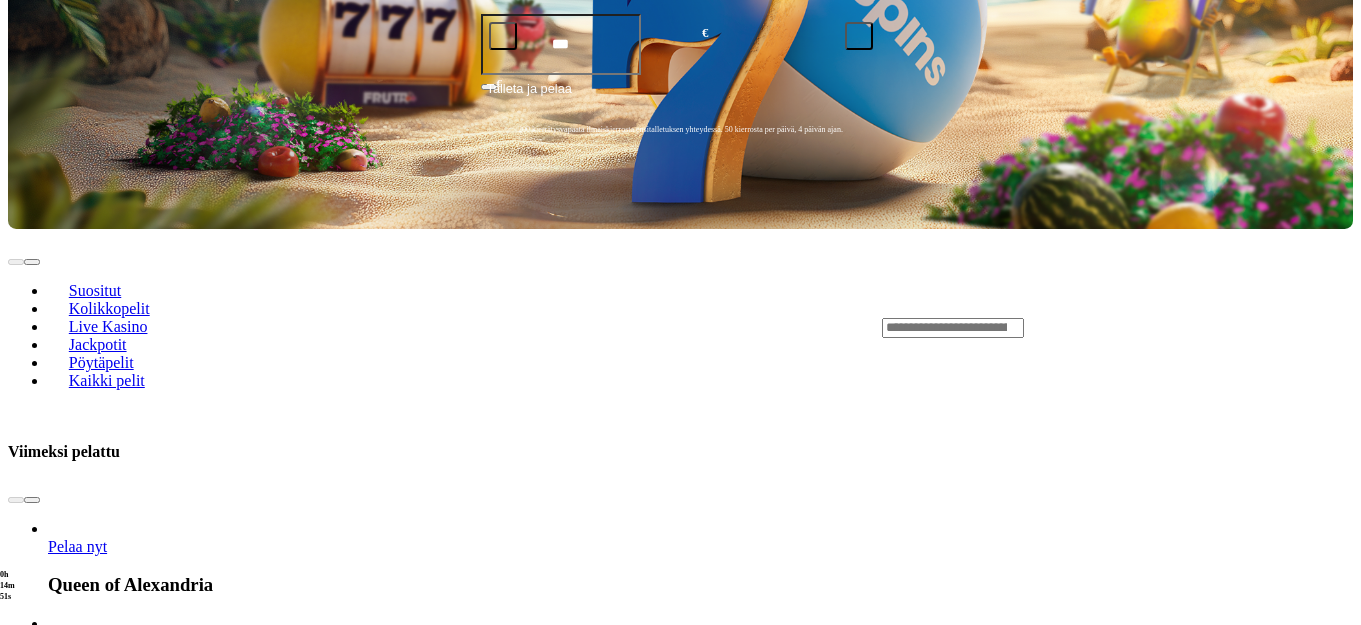 scroll, scrollTop: 600, scrollLeft: 0, axis: vertical 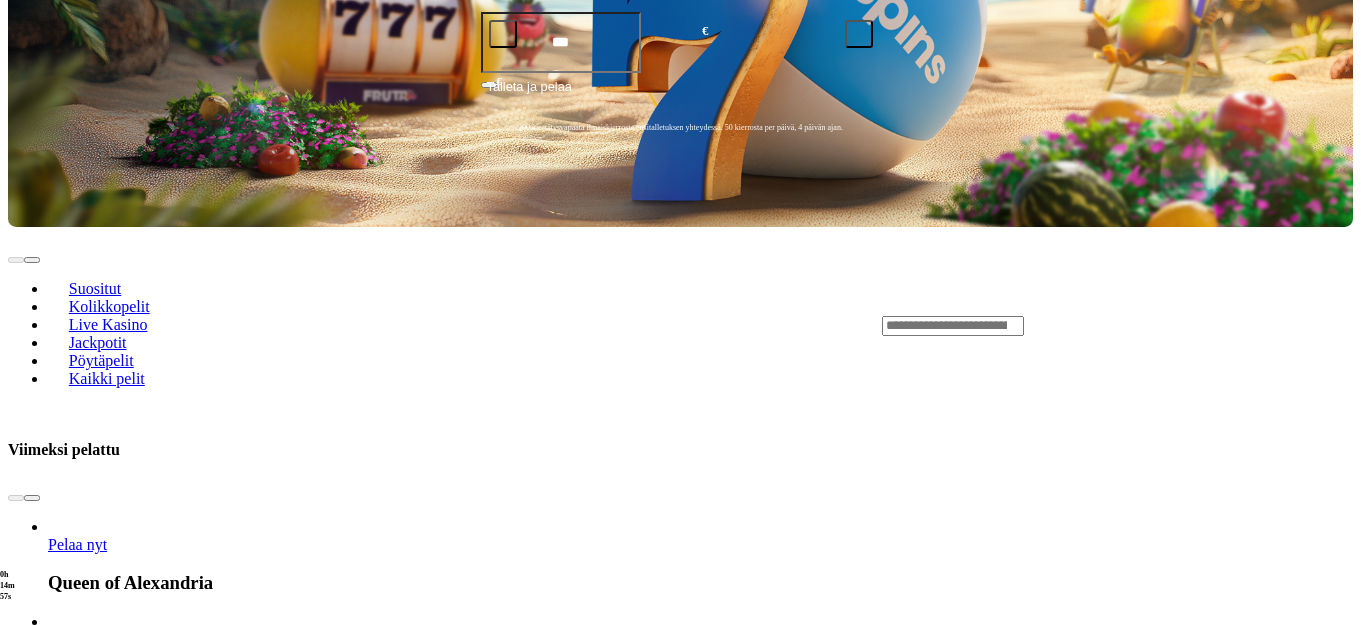 click on "Pelaa nyt" at bounding box center (77, 3048) 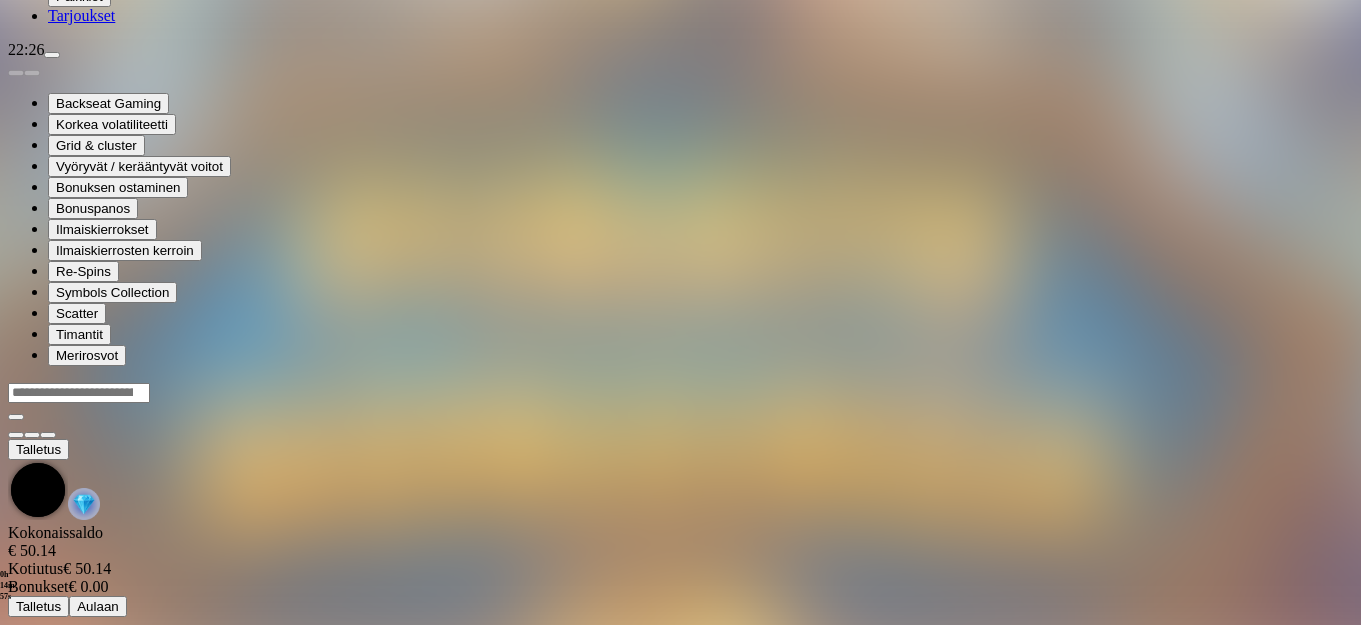 scroll, scrollTop: 0, scrollLeft: 0, axis: both 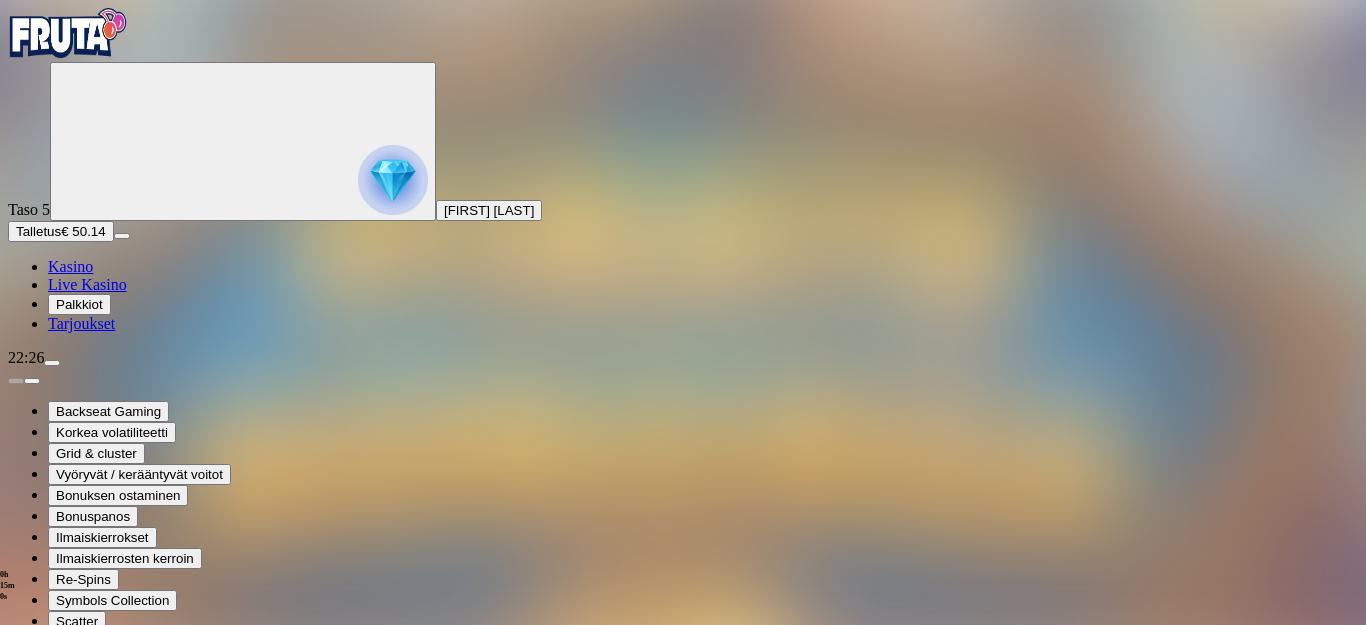 click at bounding box center (48, 883) 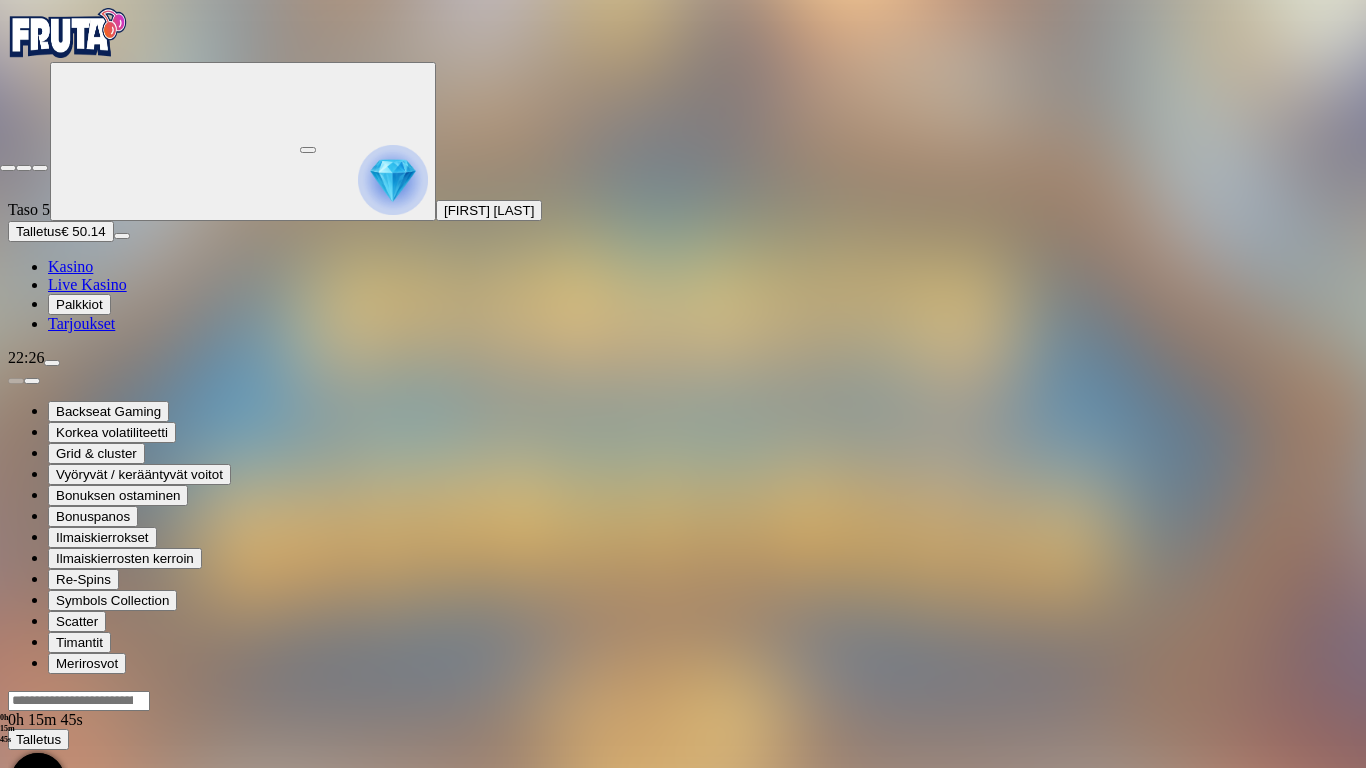 click at bounding box center [8, 168] 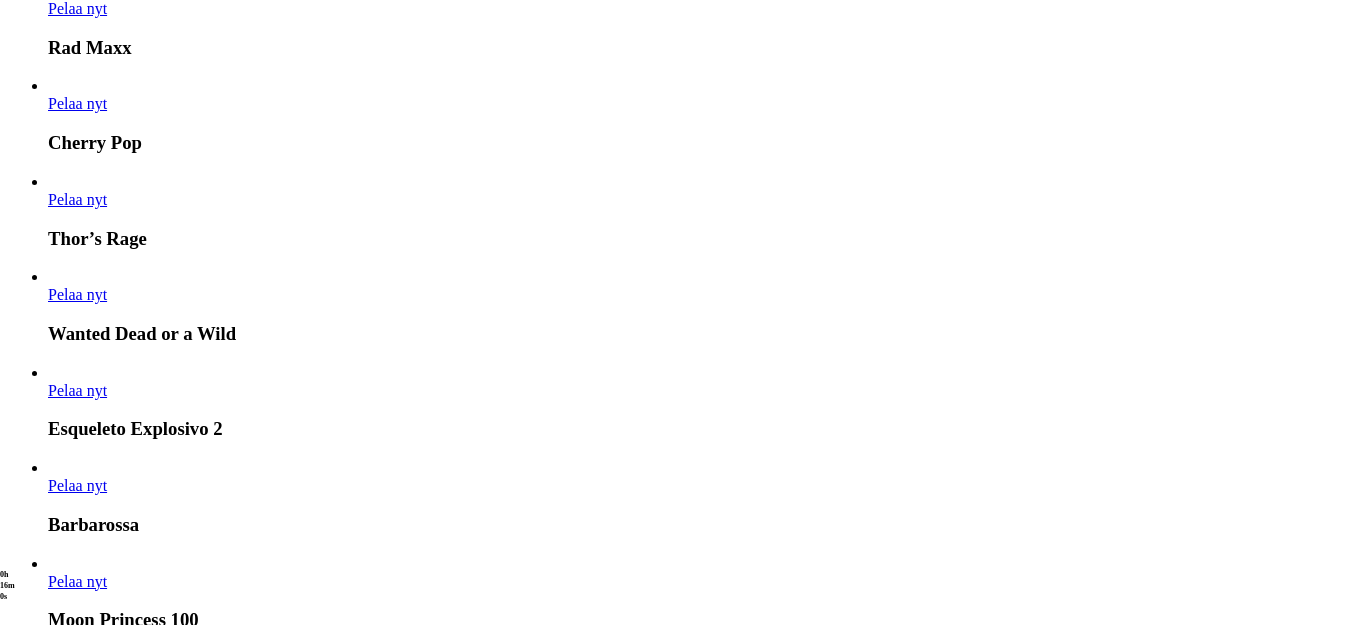 scroll, scrollTop: 2400, scrollLeft: 0, axis: vertical 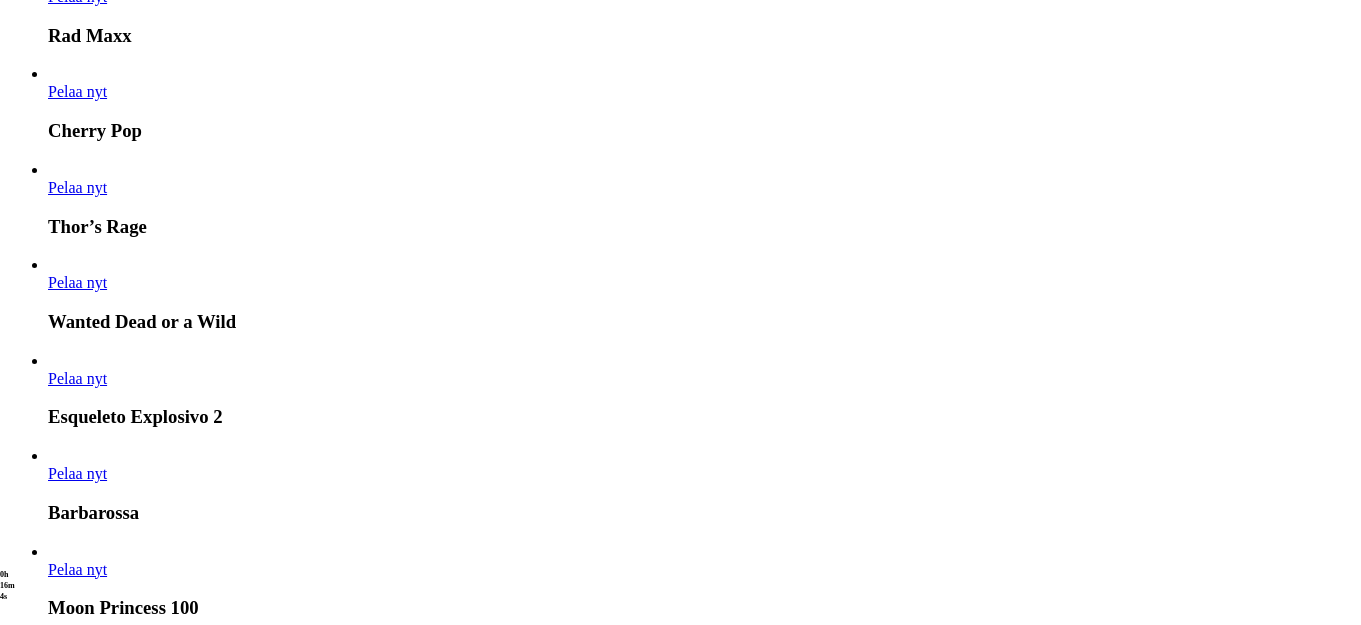 click on "Pelaa nyt" at bounding box center (77, 17636) 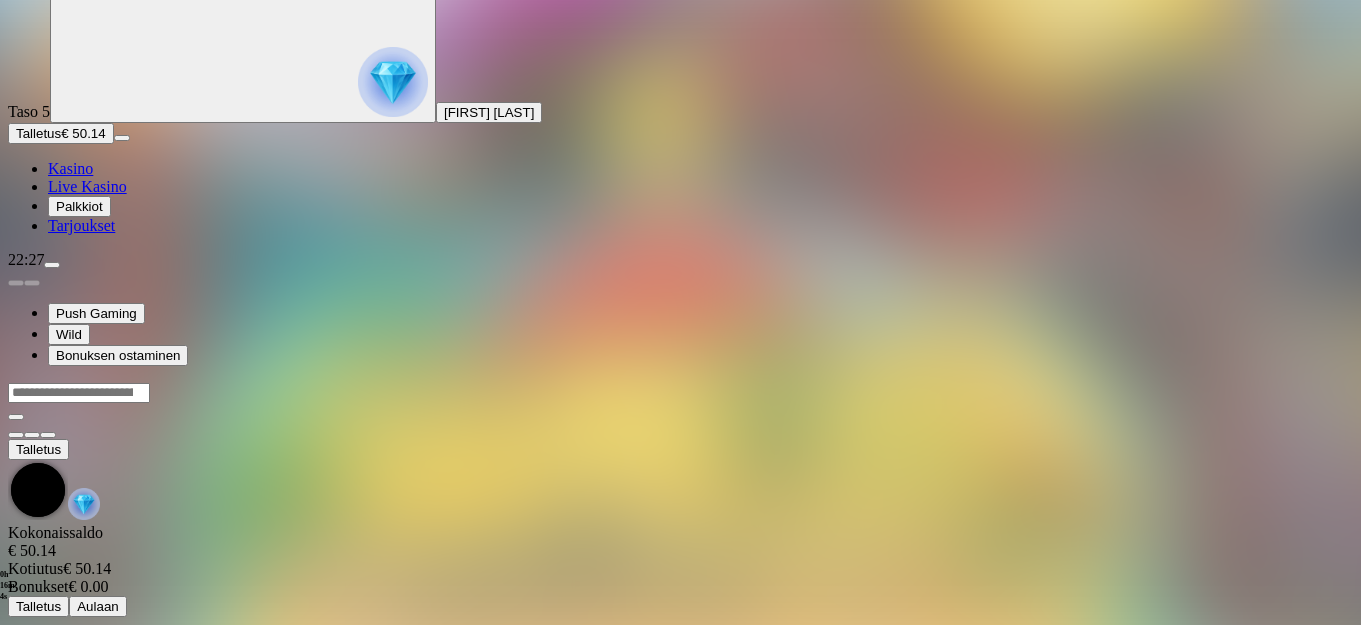 scroll, scrollTop: 0, scrollLeft: 0, axis: both 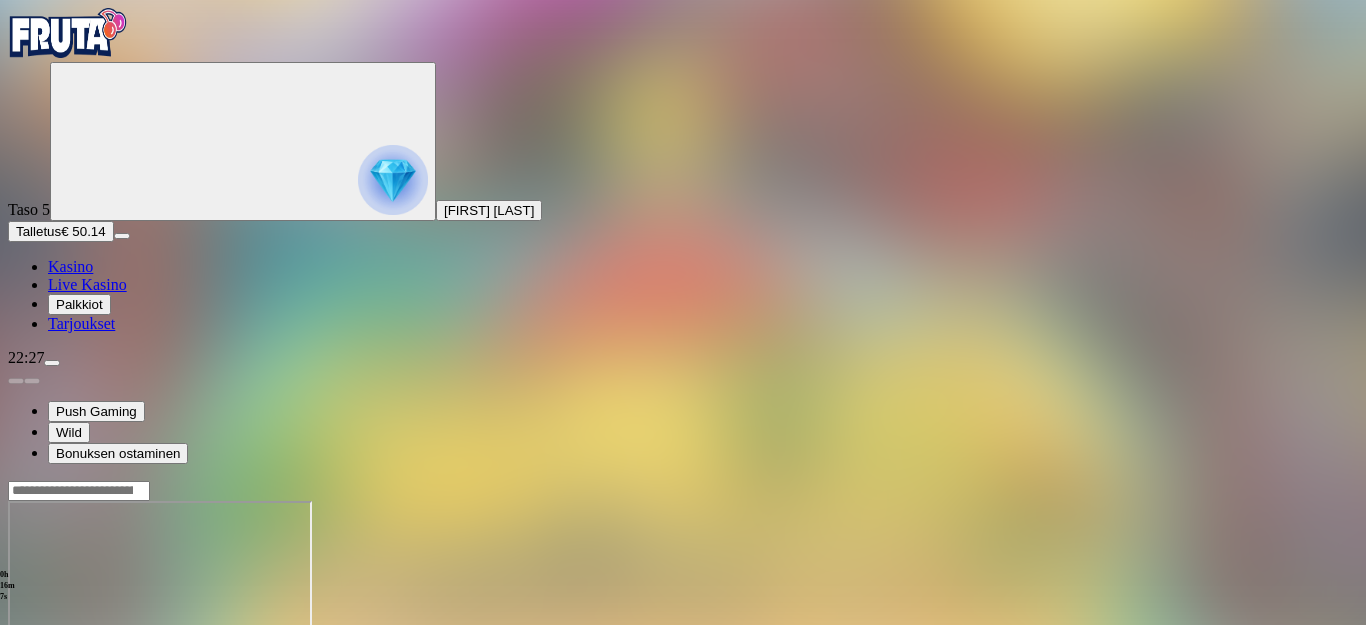 click at bounding box center [48, 673] 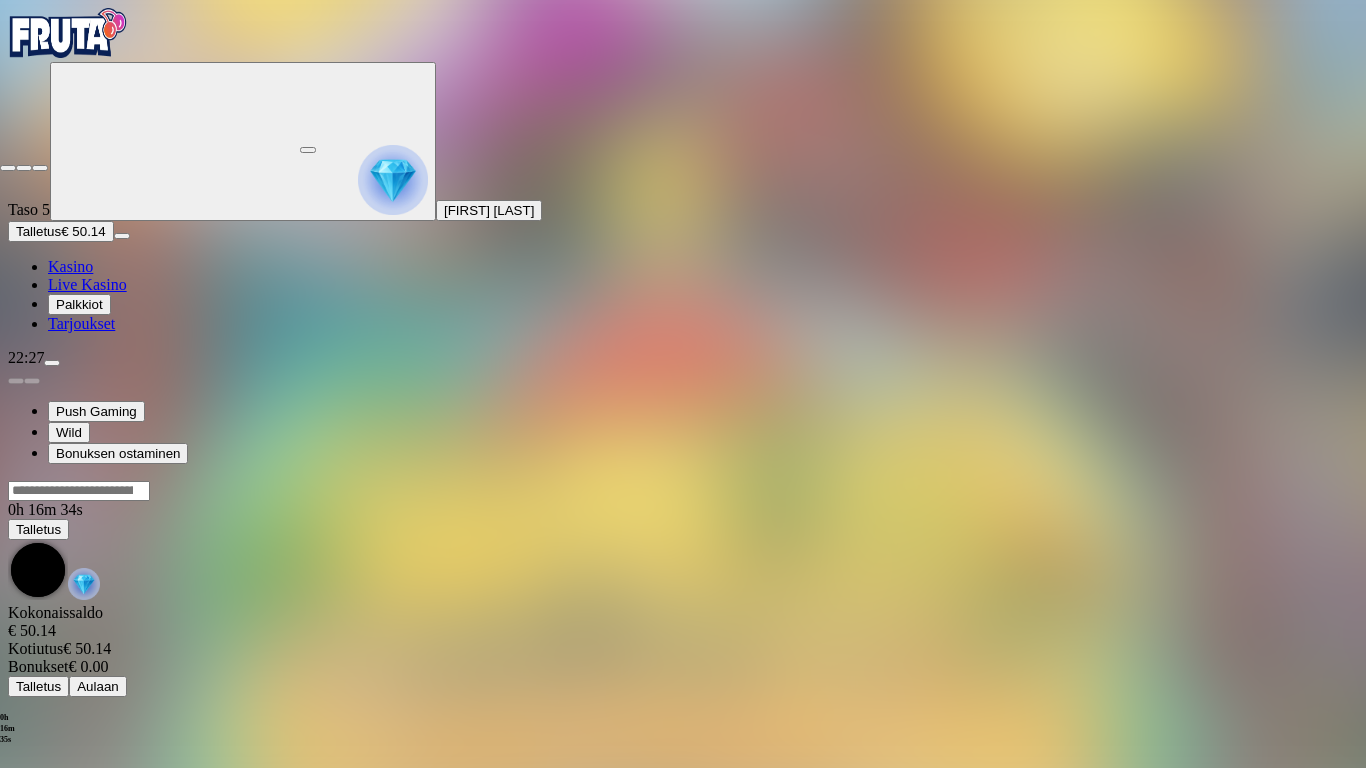 click at bounding box center [8, 168] 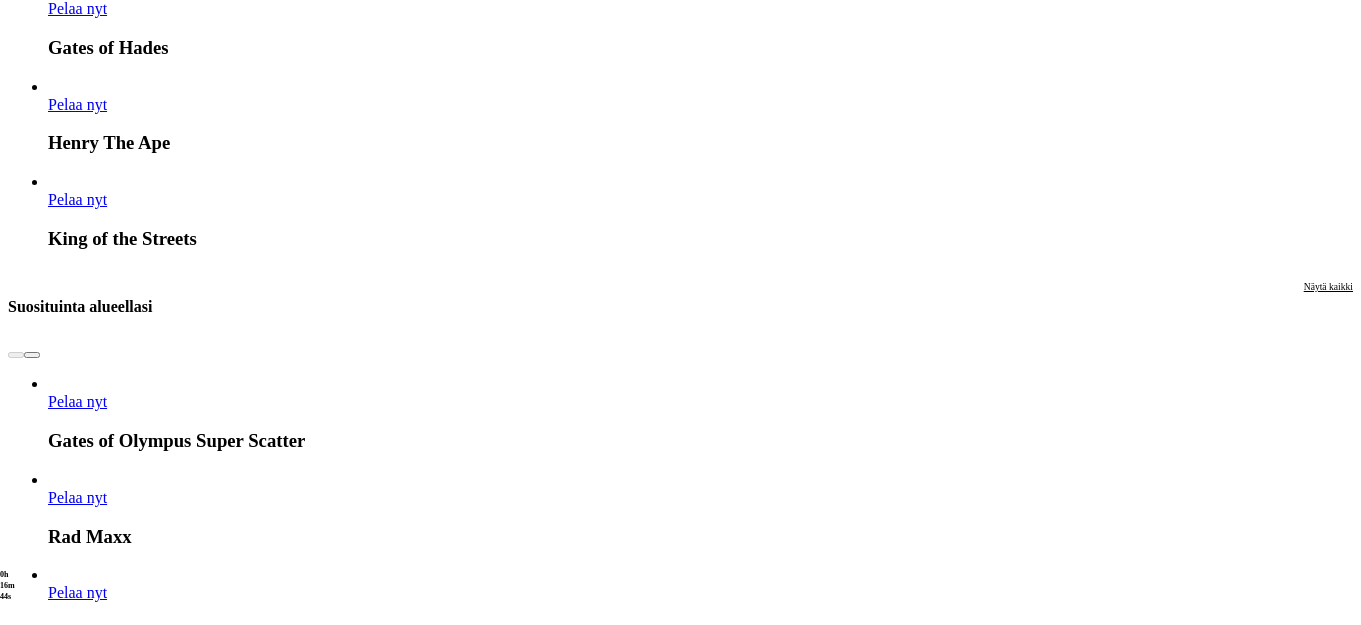 scroll, scrollTop: 1900, scrollLeft: 0, axis: vertical 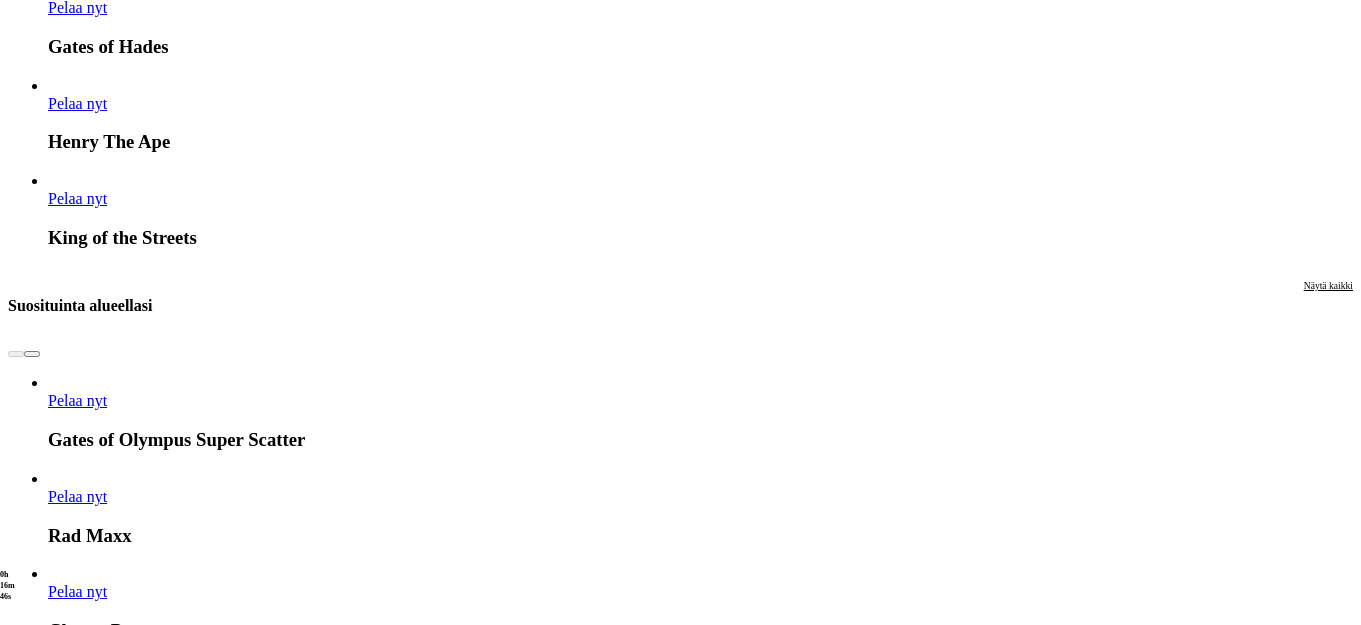 click on "Pelaa nyt" at bounding box center (77, 16037) 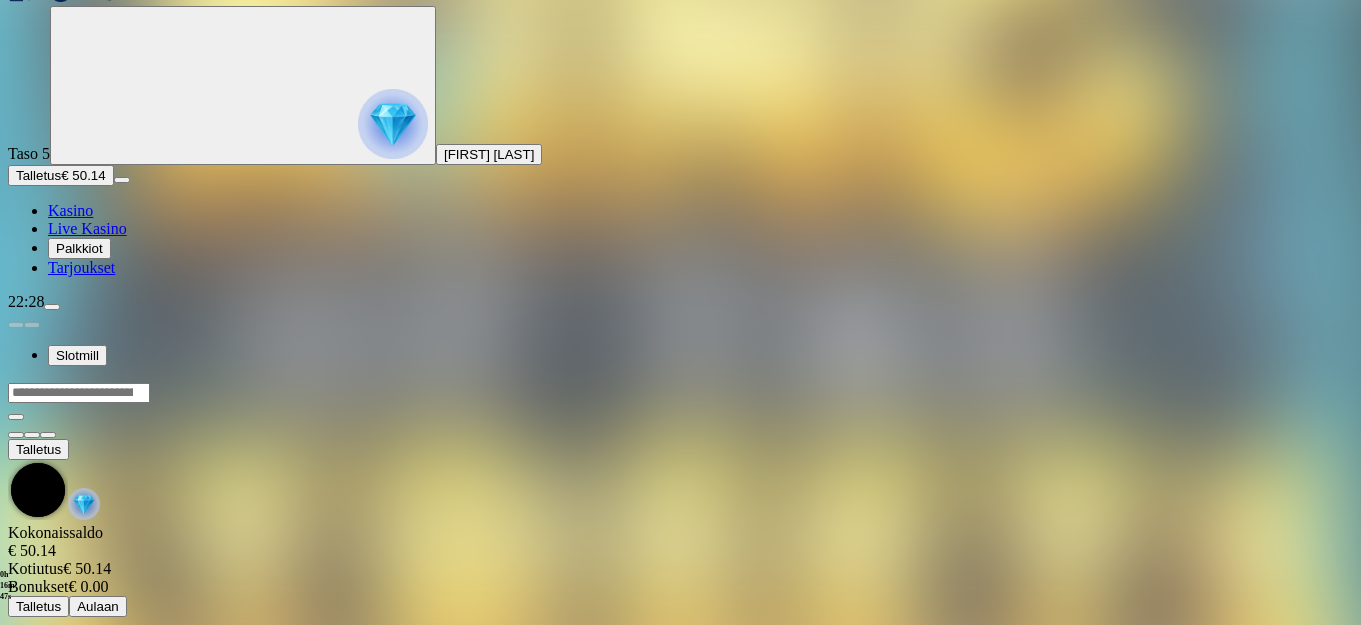 scroll, scrollTop: 0, scrollLeft: 0, axis: both 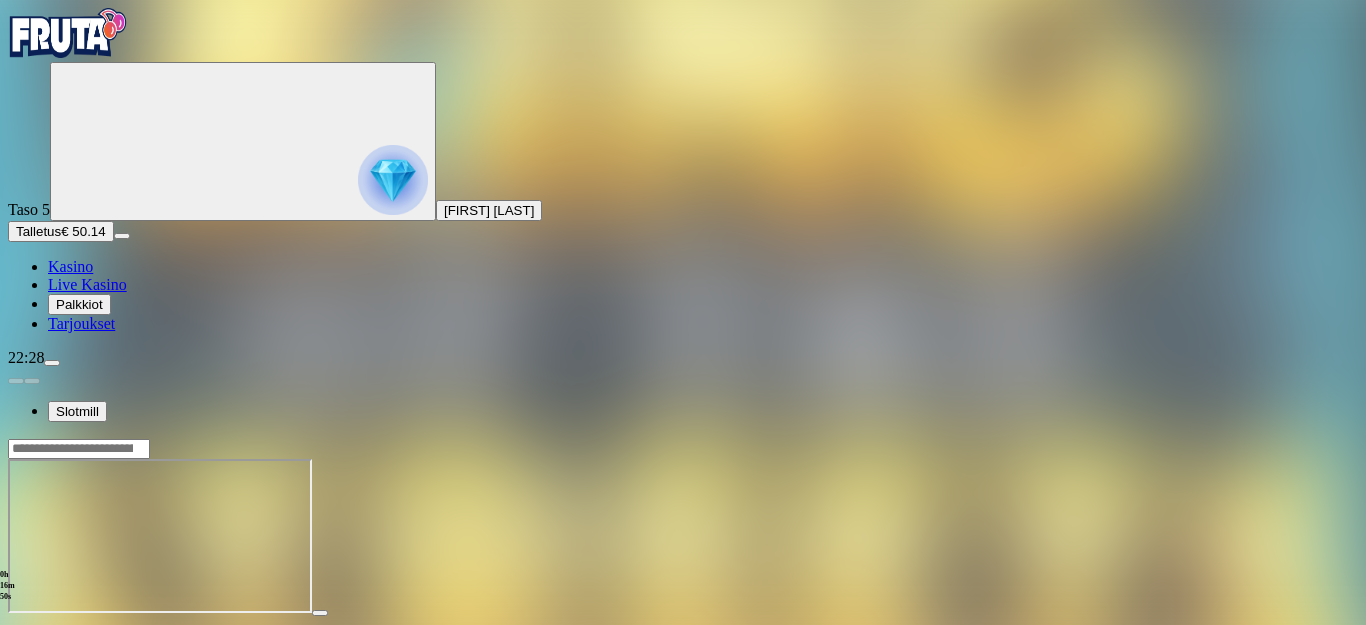 click at bounding box center [48, 631] 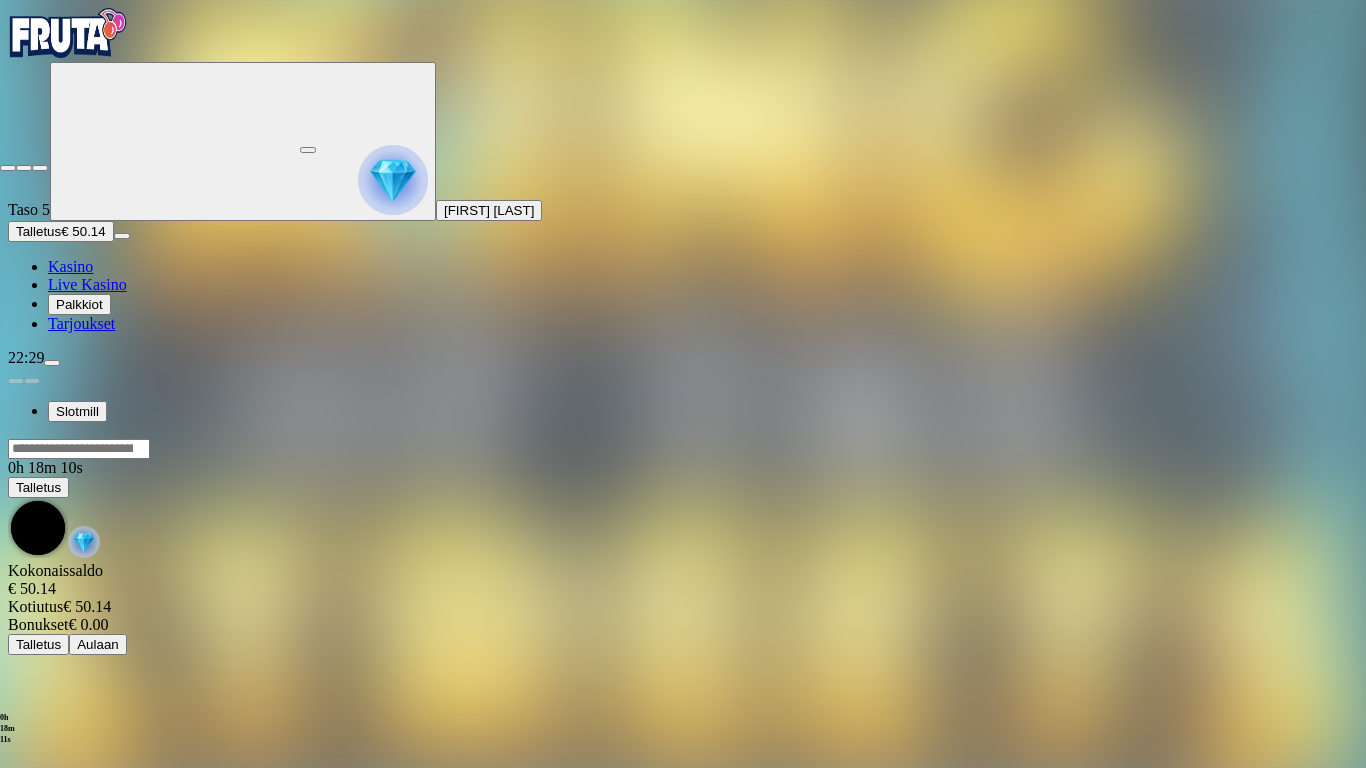 click at bounding box center (8, 168) 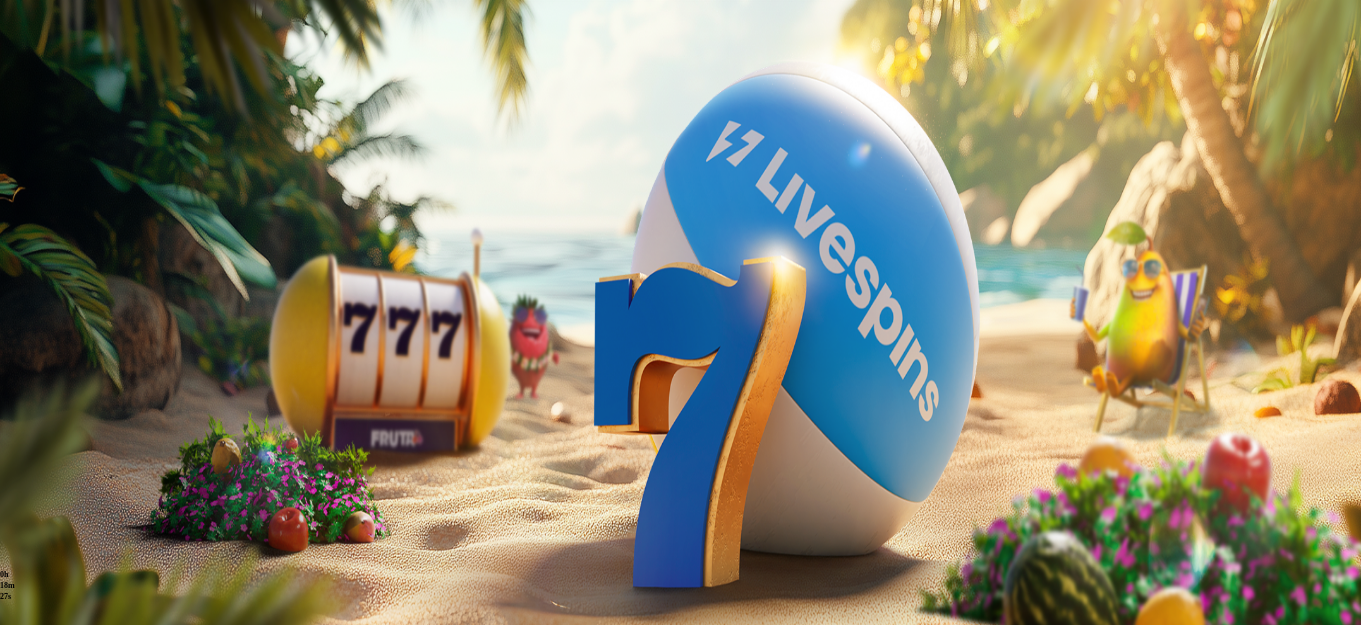 scroll, scrollTop: 0, scrollLeft: 0, axis: both 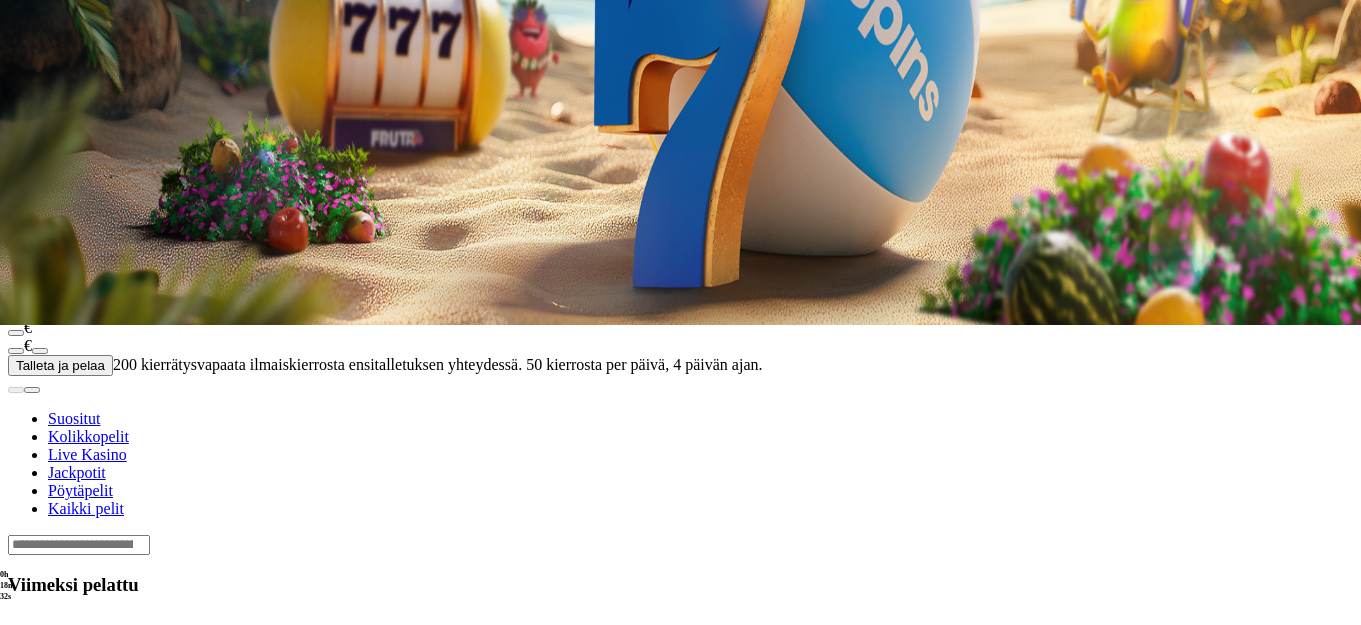 click on "Pelaa nyt" at bounding box center [77, 770] 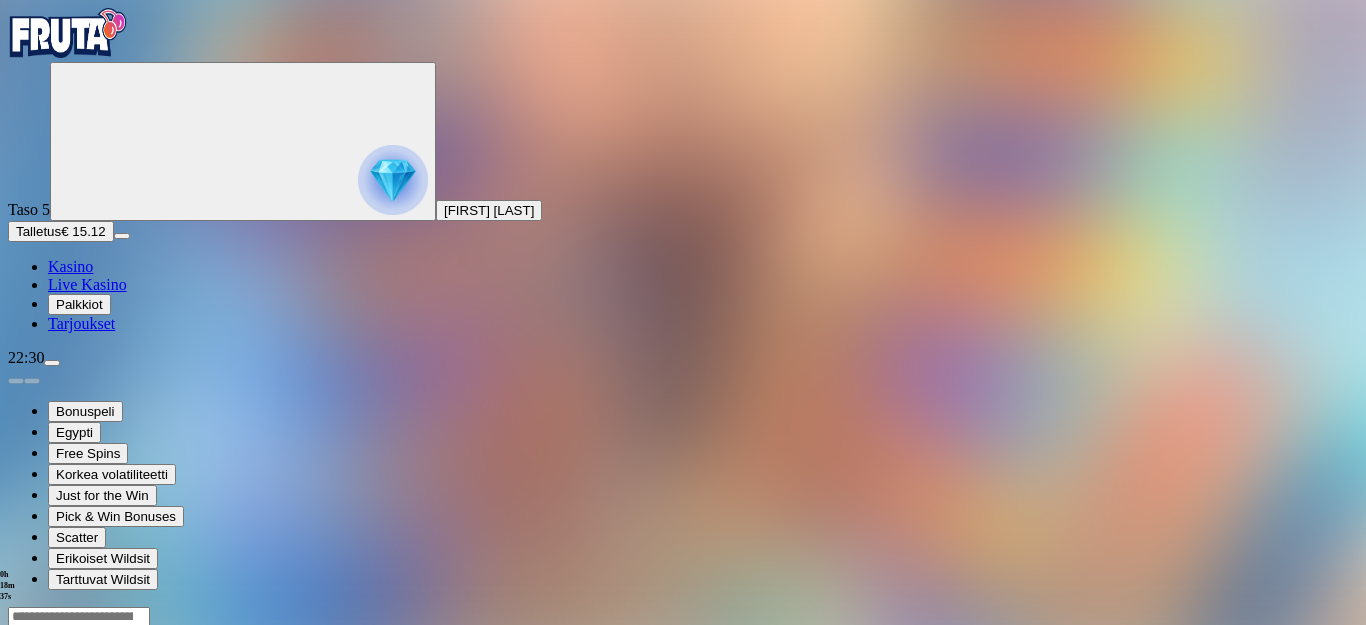 click at bounding box center [48, 799] 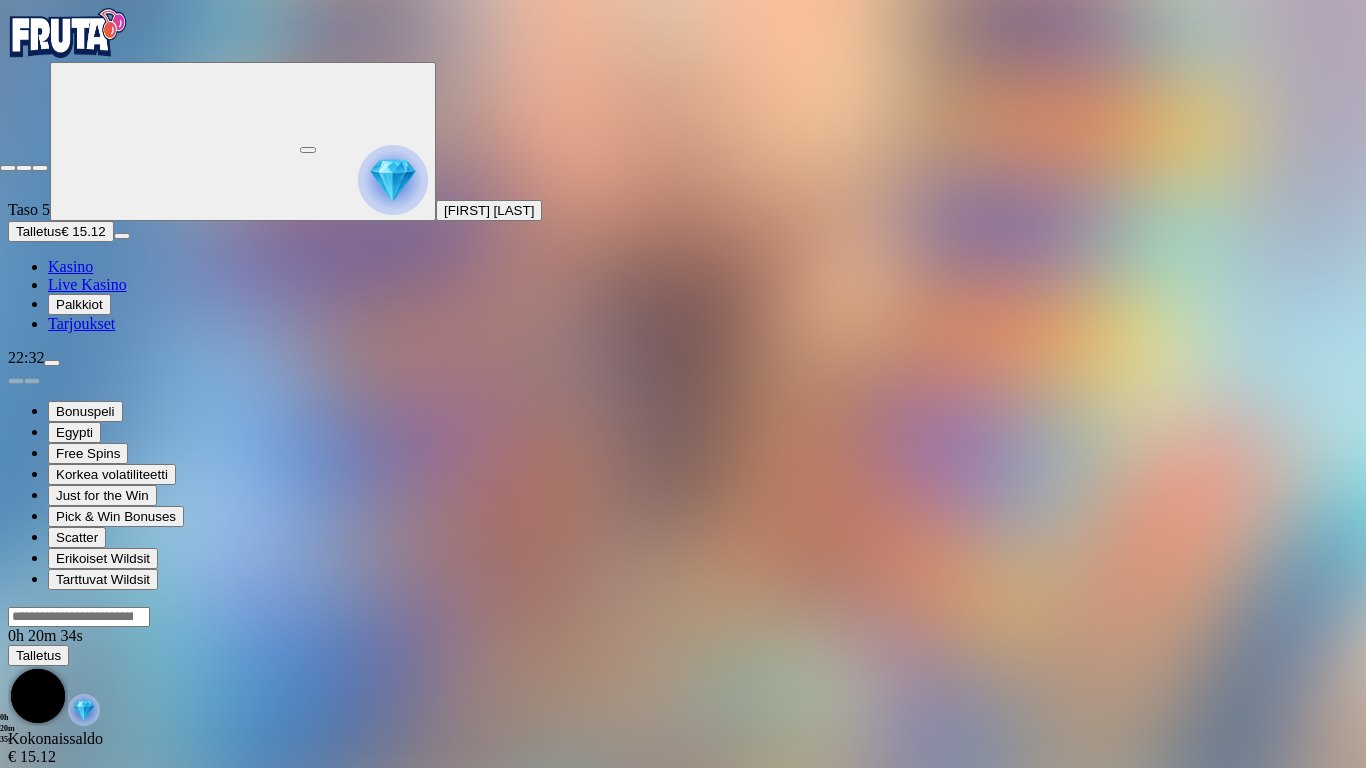 click at bounding box center [8, 168] 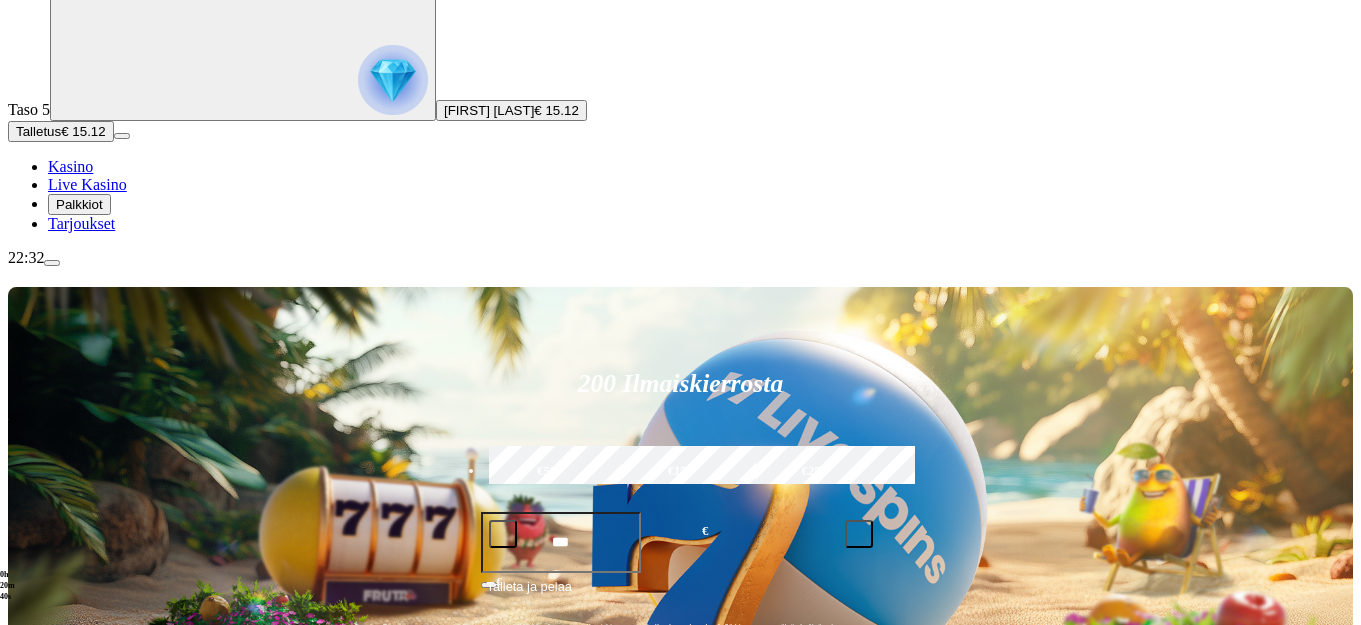 scroll, scrollTop: 200, scrollLeft: 0, axis: vertical 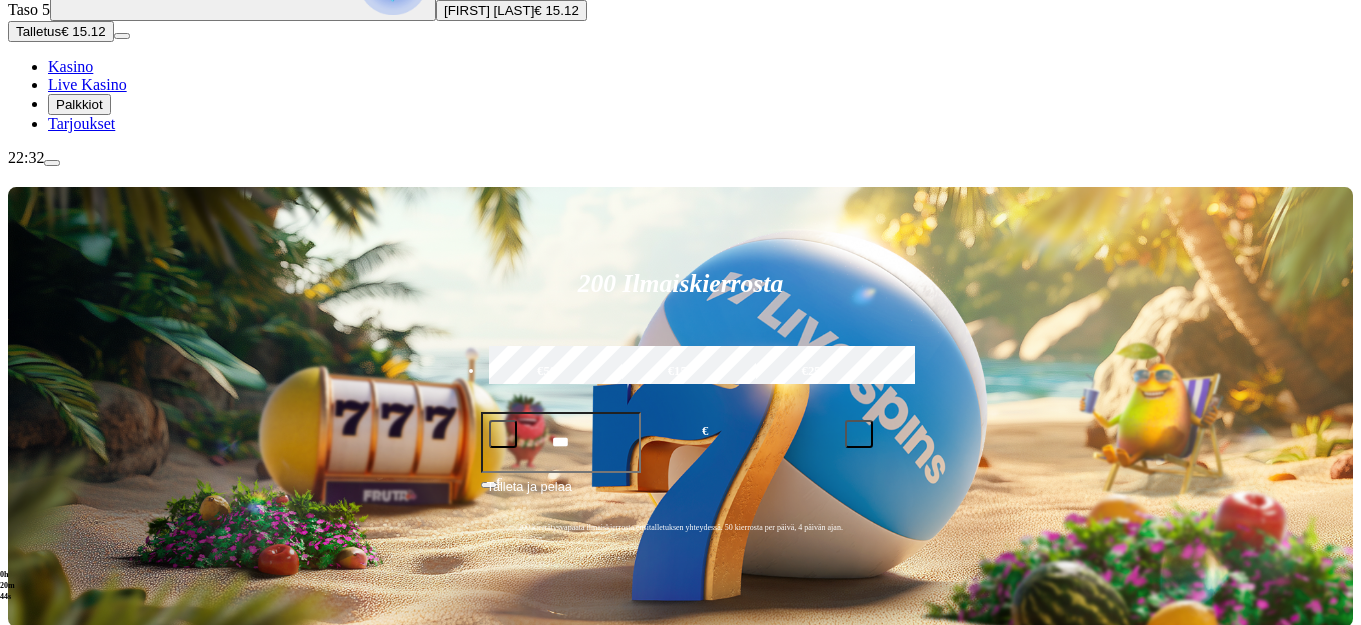 click at bounding box center [32, 898] 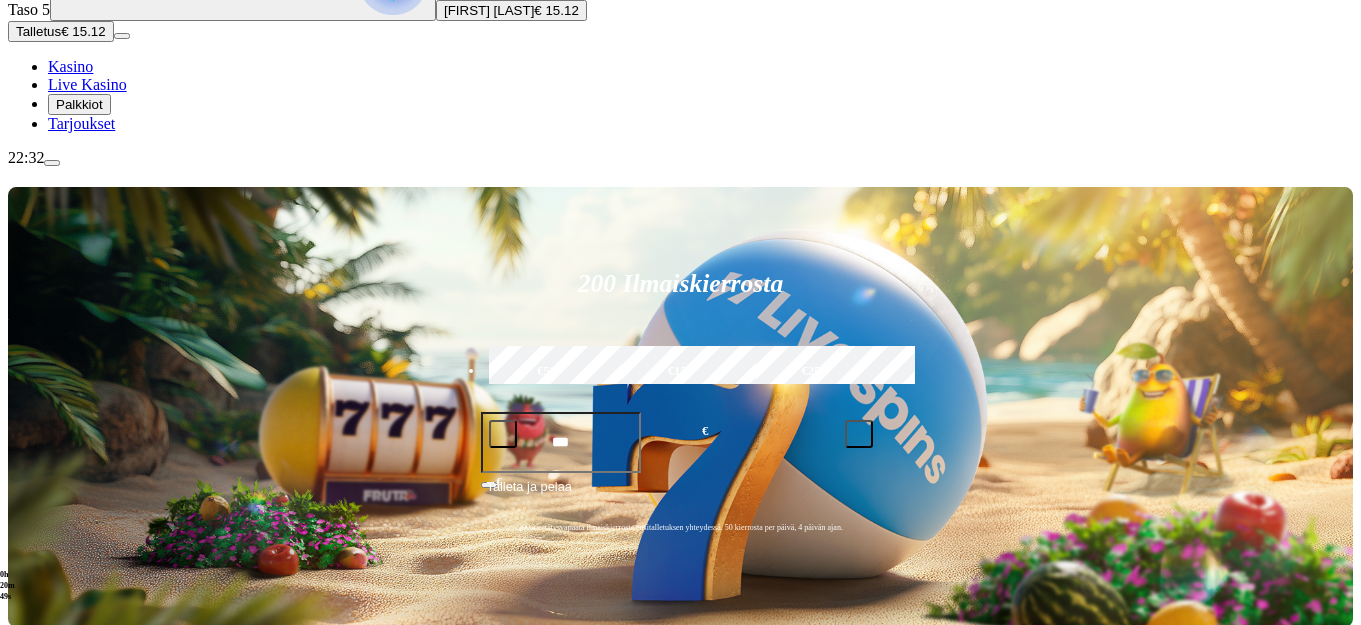 click at bounding box center (16, 898) 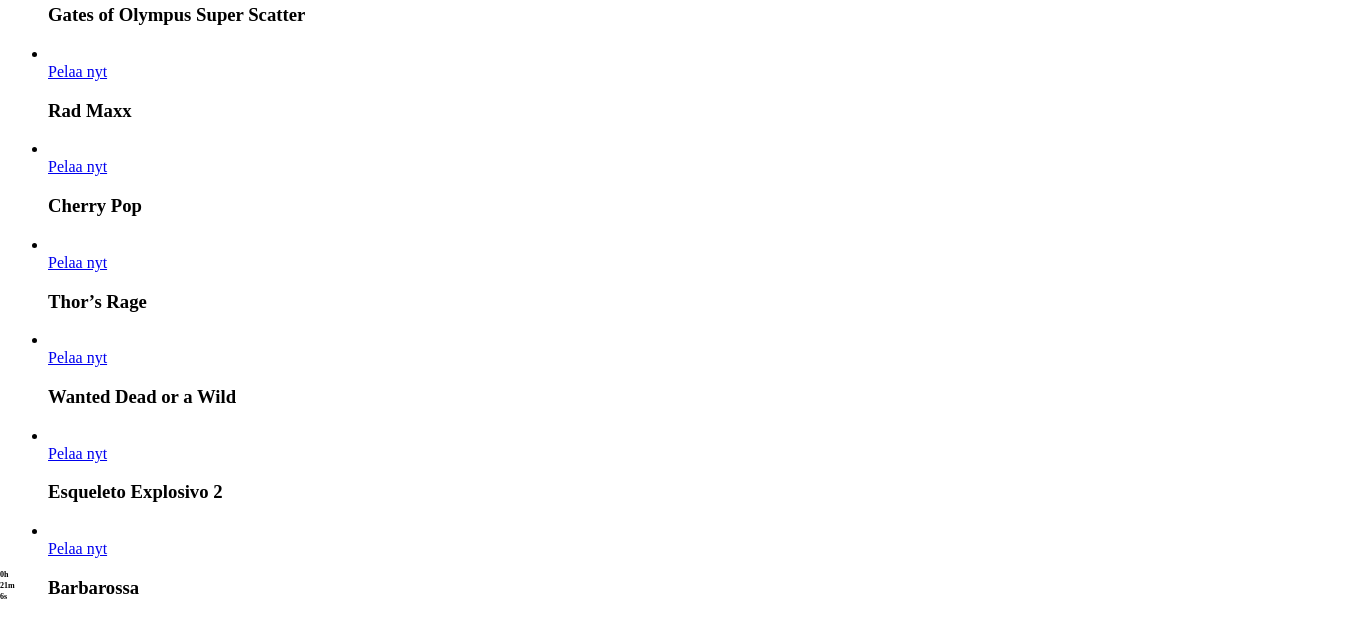 scroll, scrollTop: 2400, scrollLeft: 0, axis: vertical 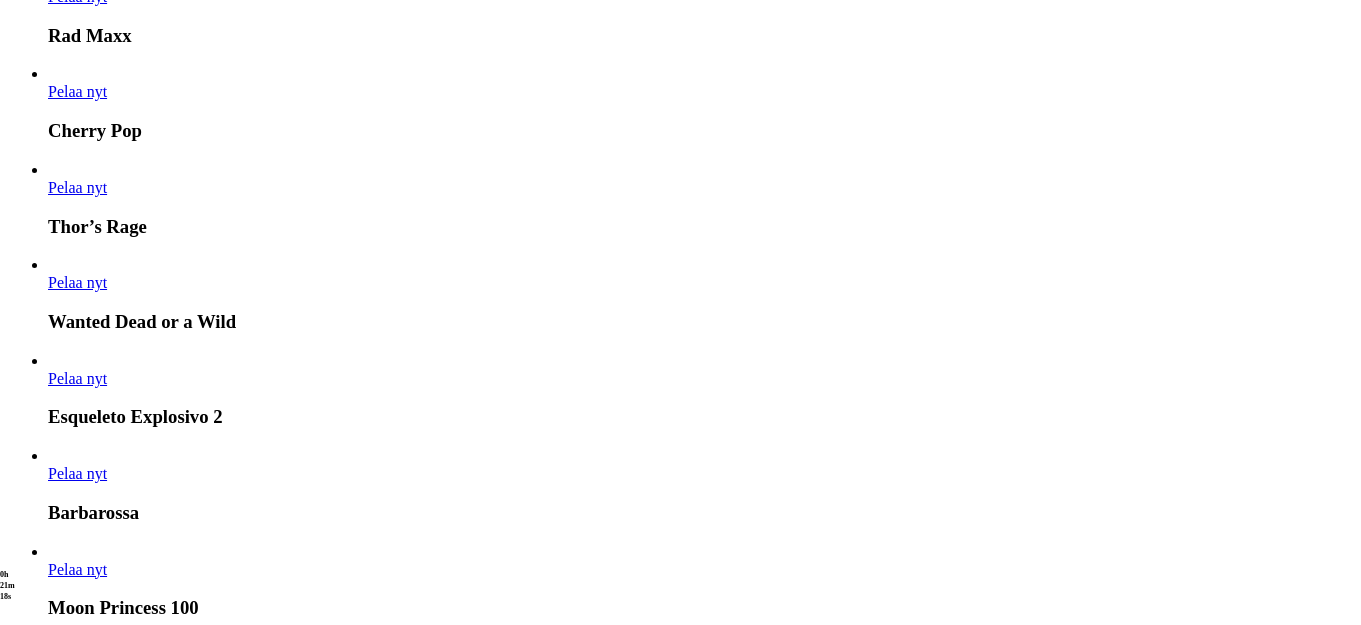 click on "Pelaa nyt" at bounding box center (77, 17636) 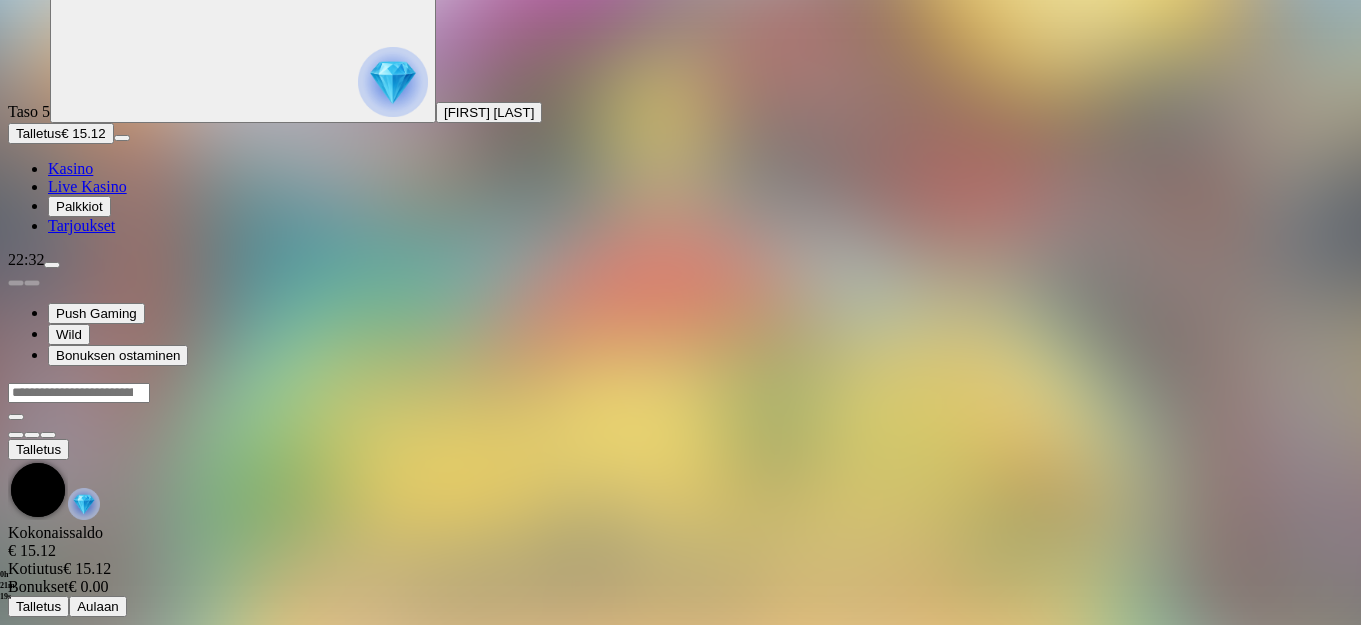 scroll, scrollTop: 0, scrollLeft: 0, axis: both 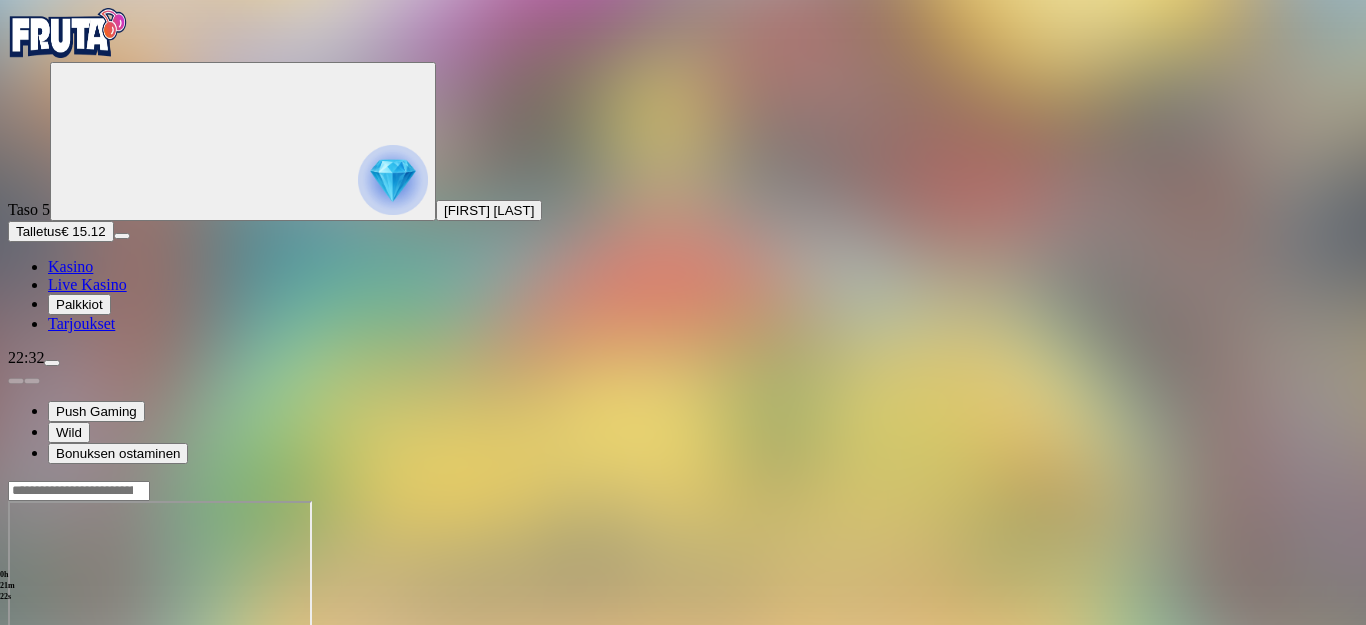 click at bounding box center [48, 673] 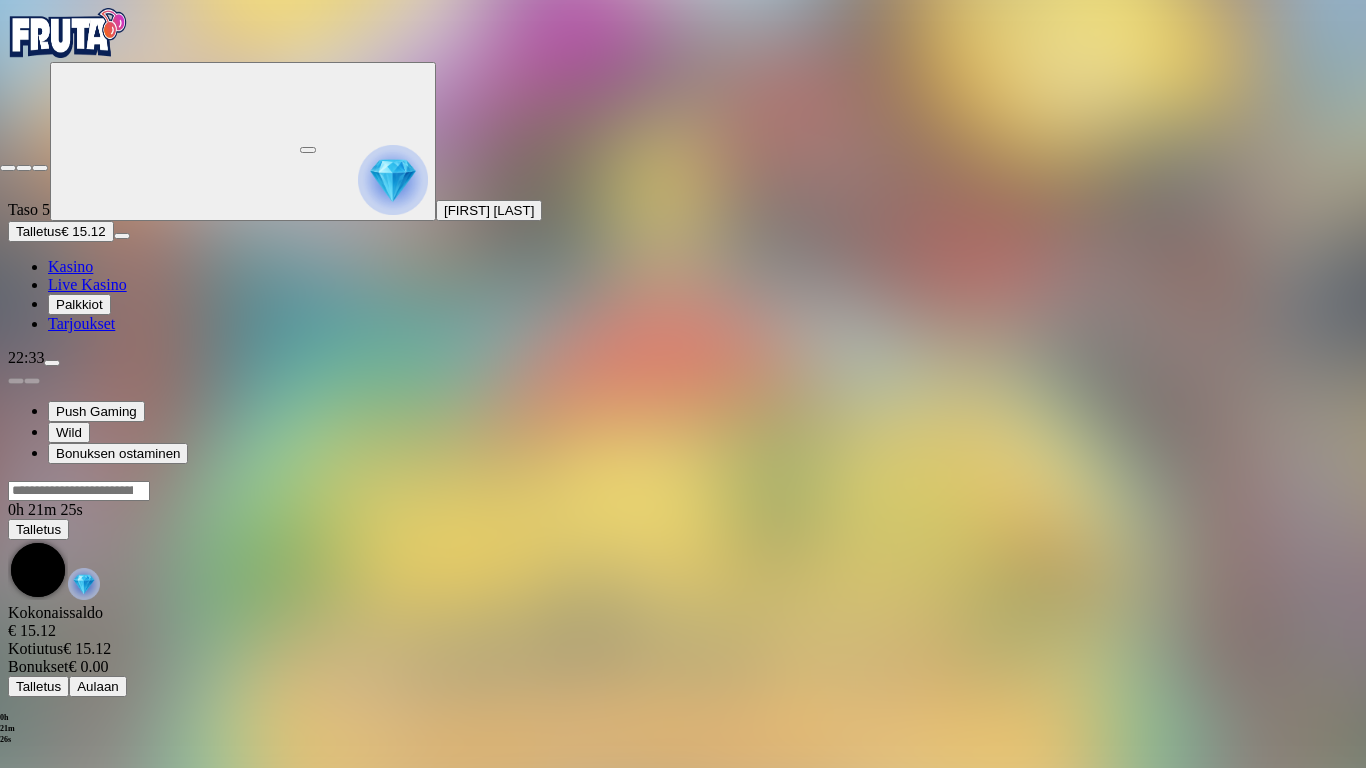 click at bounding box center [8, 168] 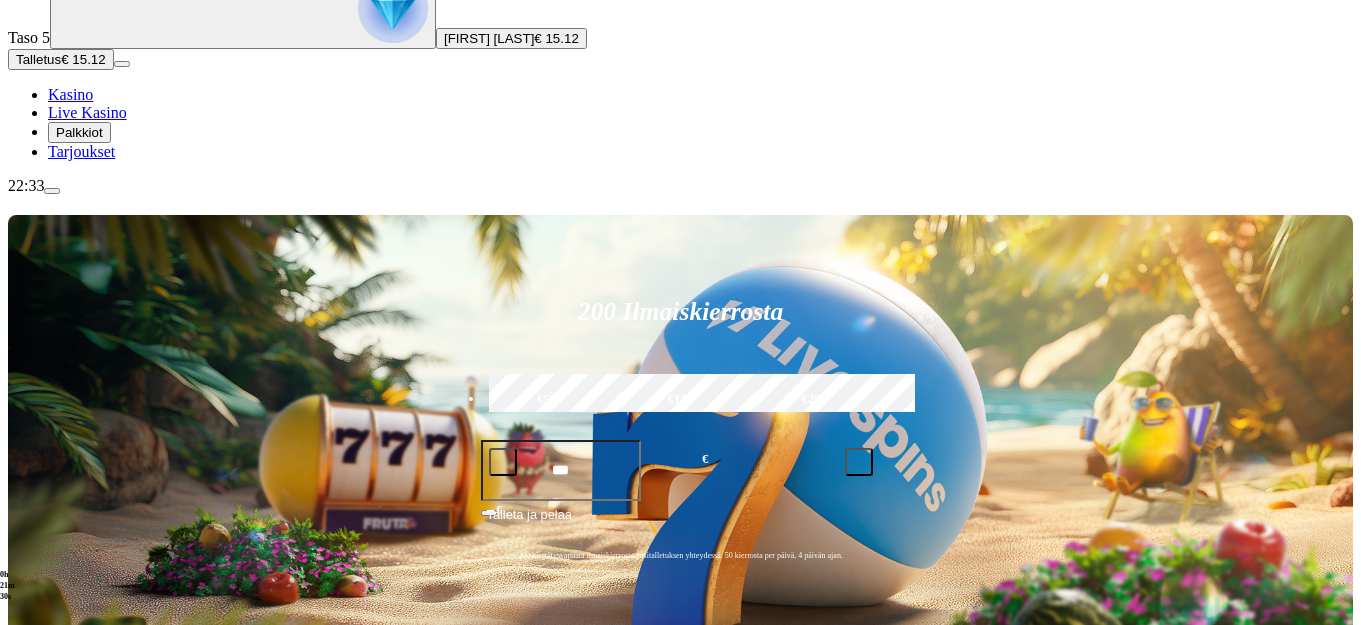 scroll, scrollTop: 200, scrollLeft: 0, axis: vertical 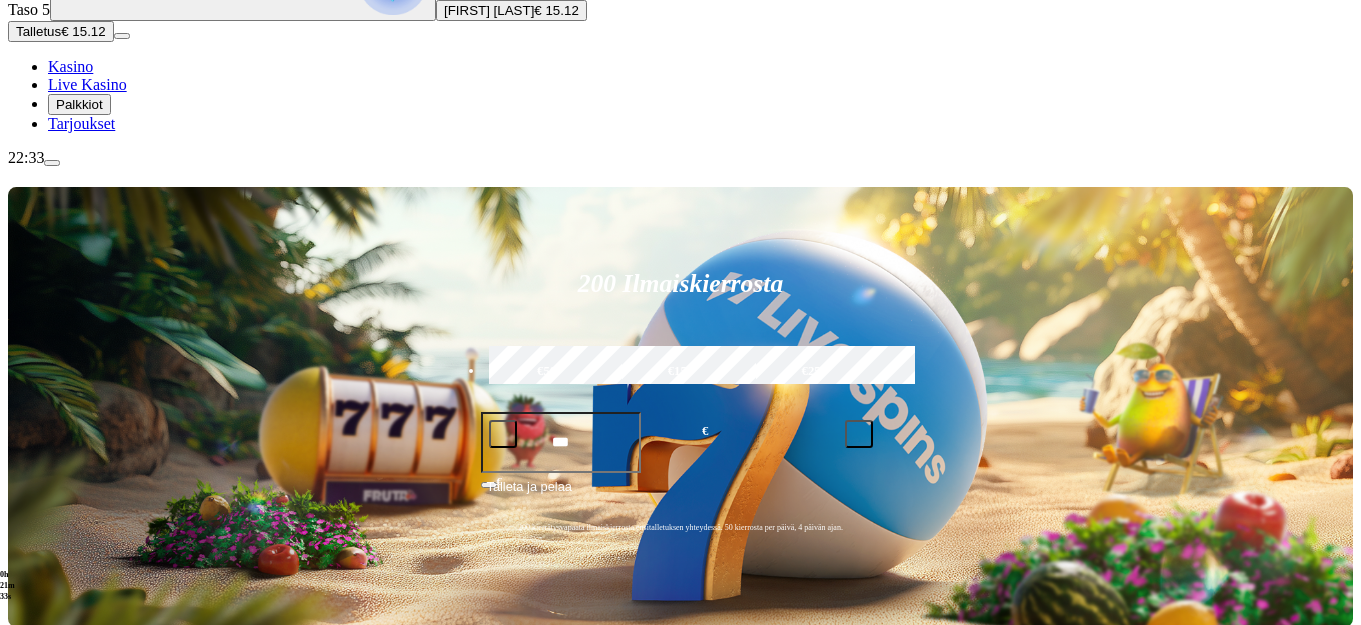 click on "Pelaa nyt" at bounding box center [77, 1230] 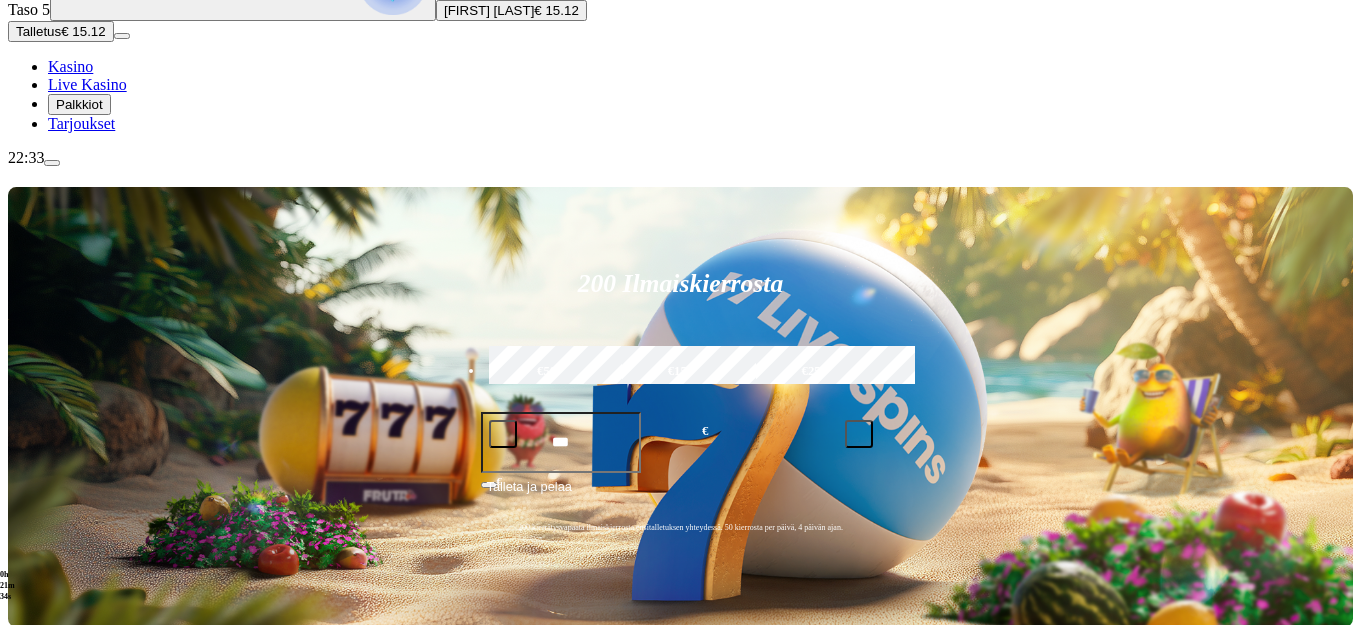 scroll, scrollTop: 0, scrollLeft: 0, axis: both 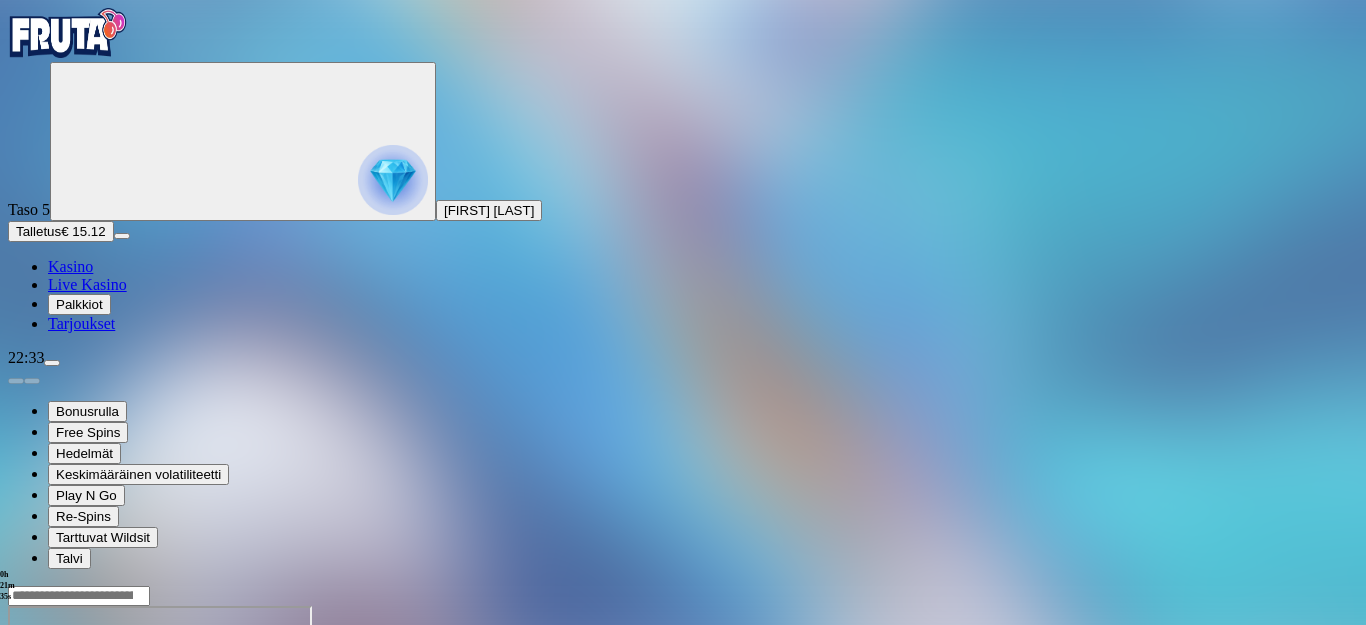 click at bounding box center [48, 778] 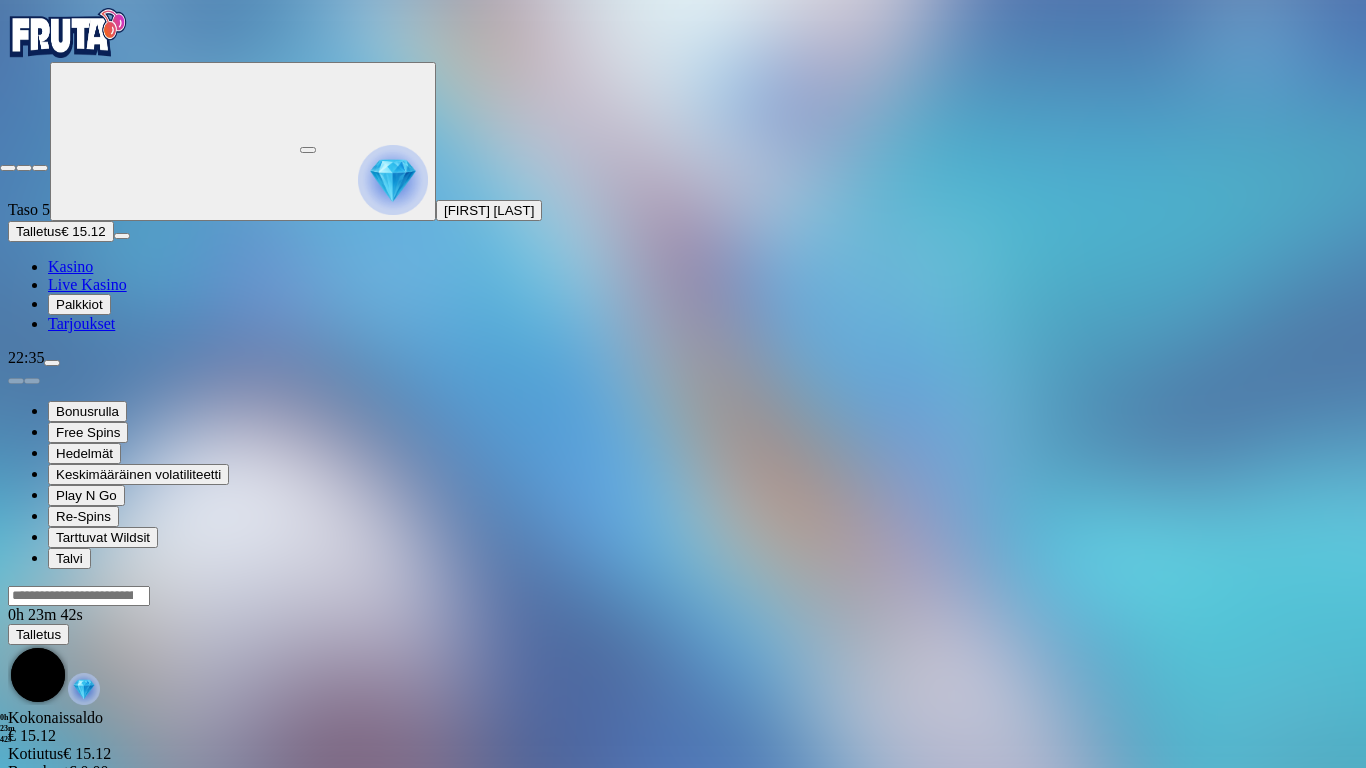 click at bounding box center (8, 168) 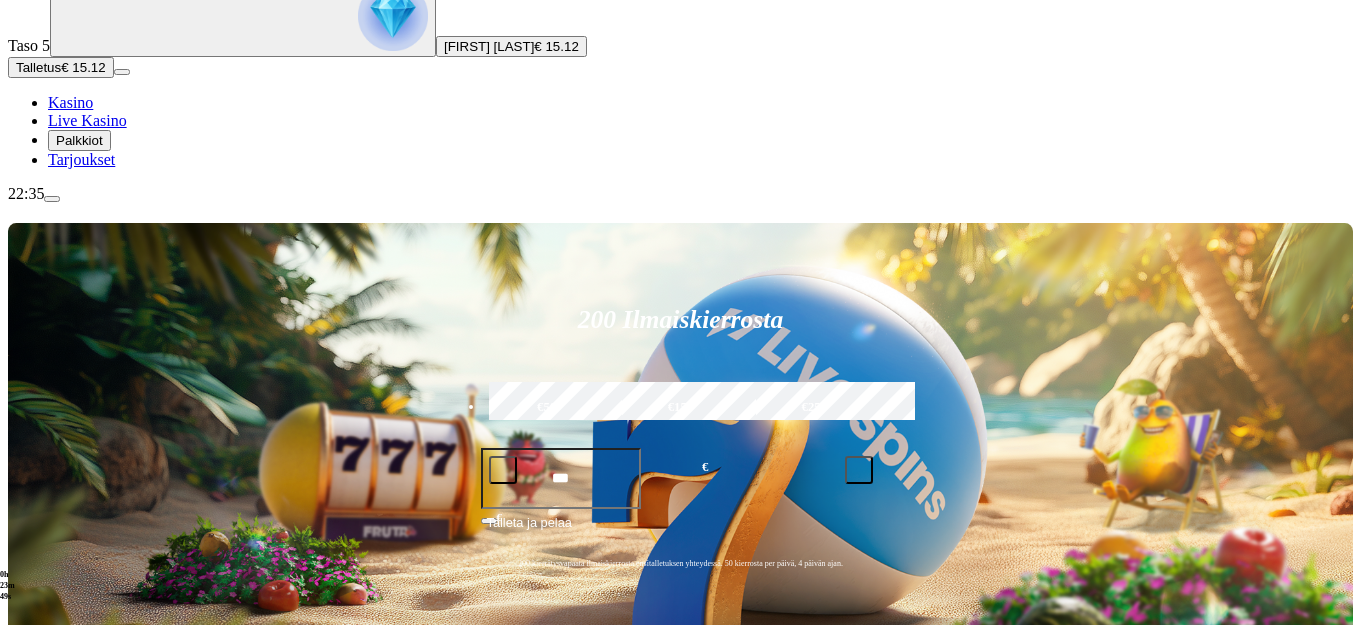 scroll, scrollTop: 200, scrollLeft: 0, axis: vertical 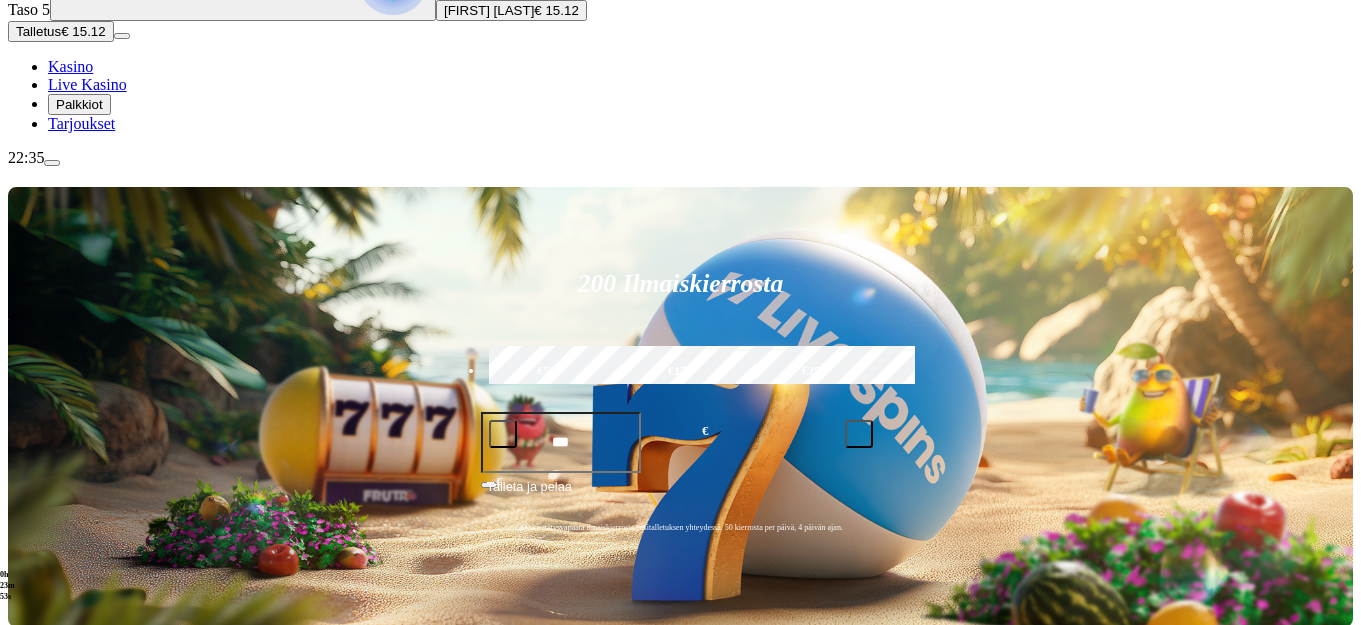 click on "Pelaa nyt" at bounding box center [77, 1039] 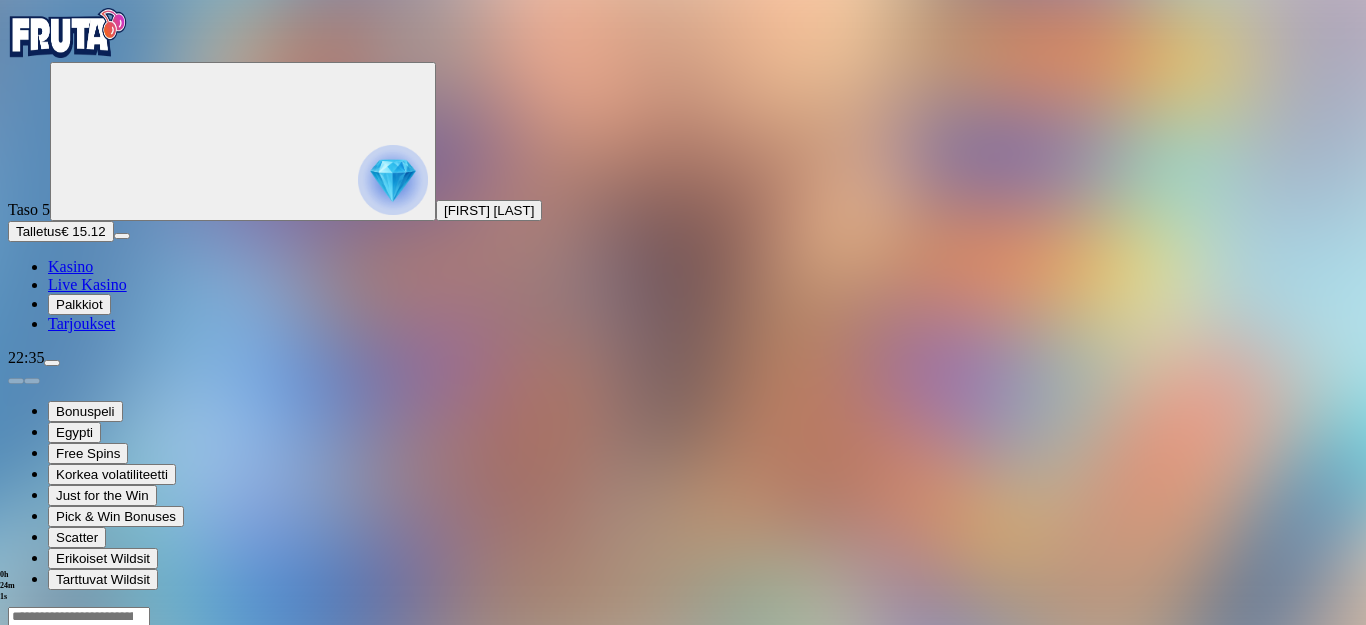 click at bounding box center (48, 799) 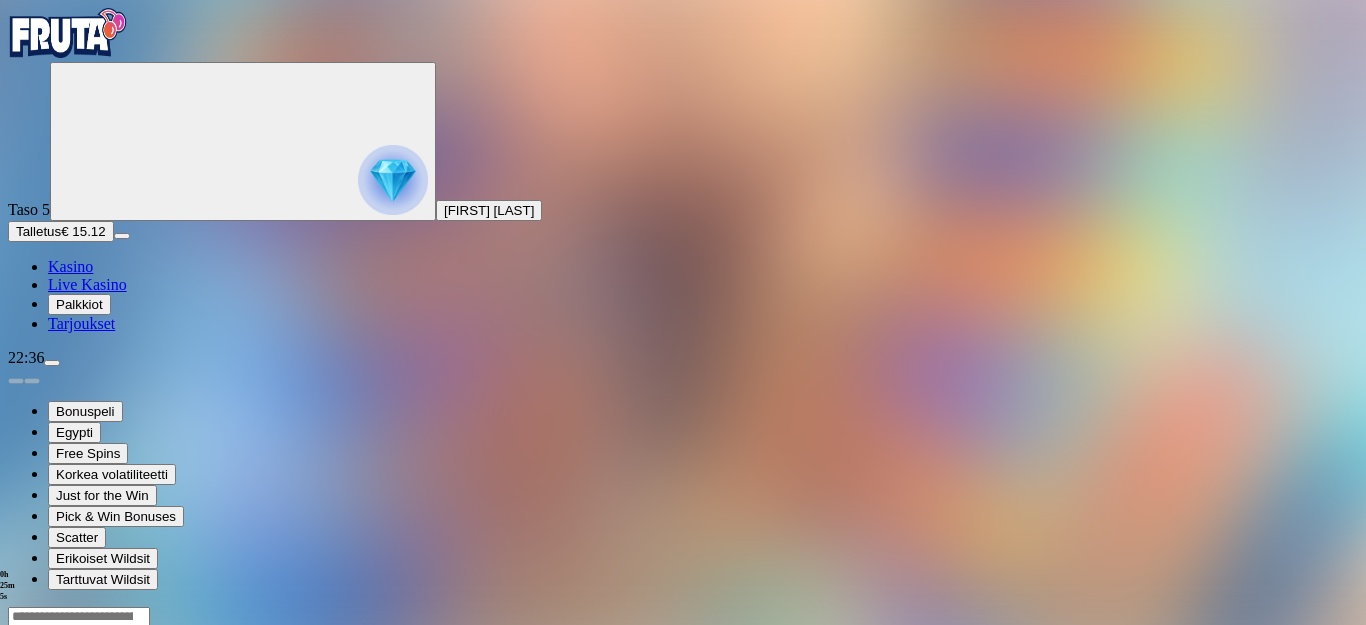 click at bounding box center (393, 180) 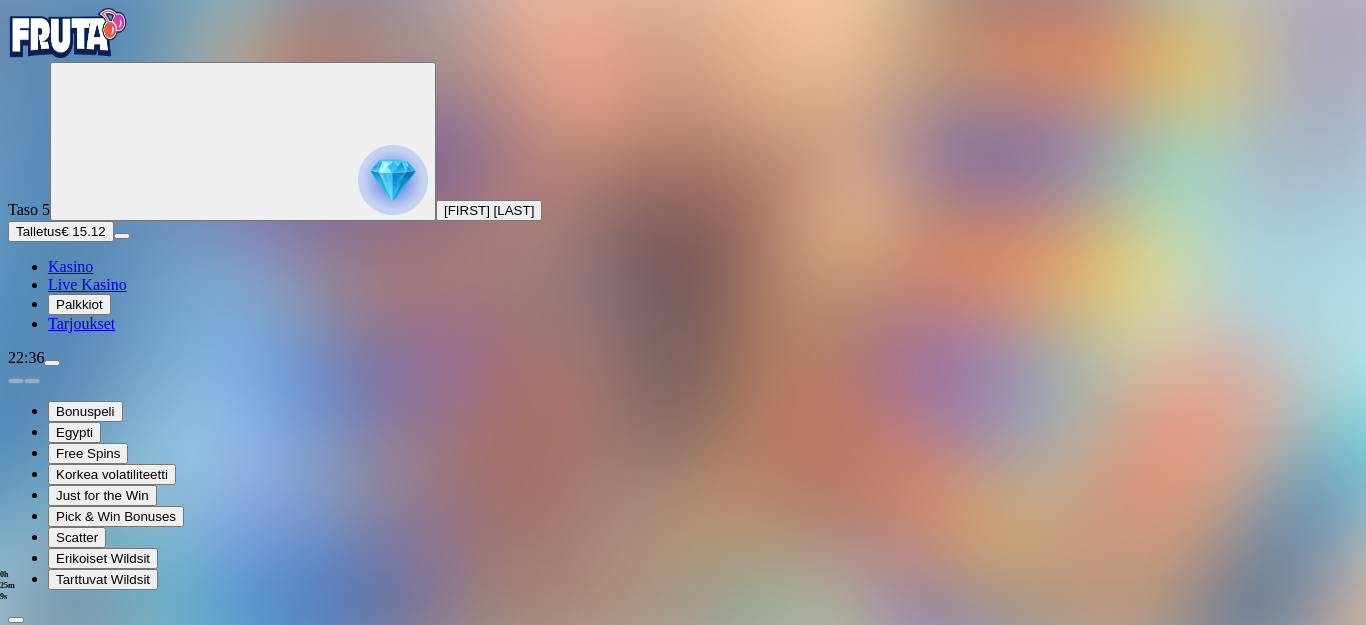 click at bounding box center [16, 705] 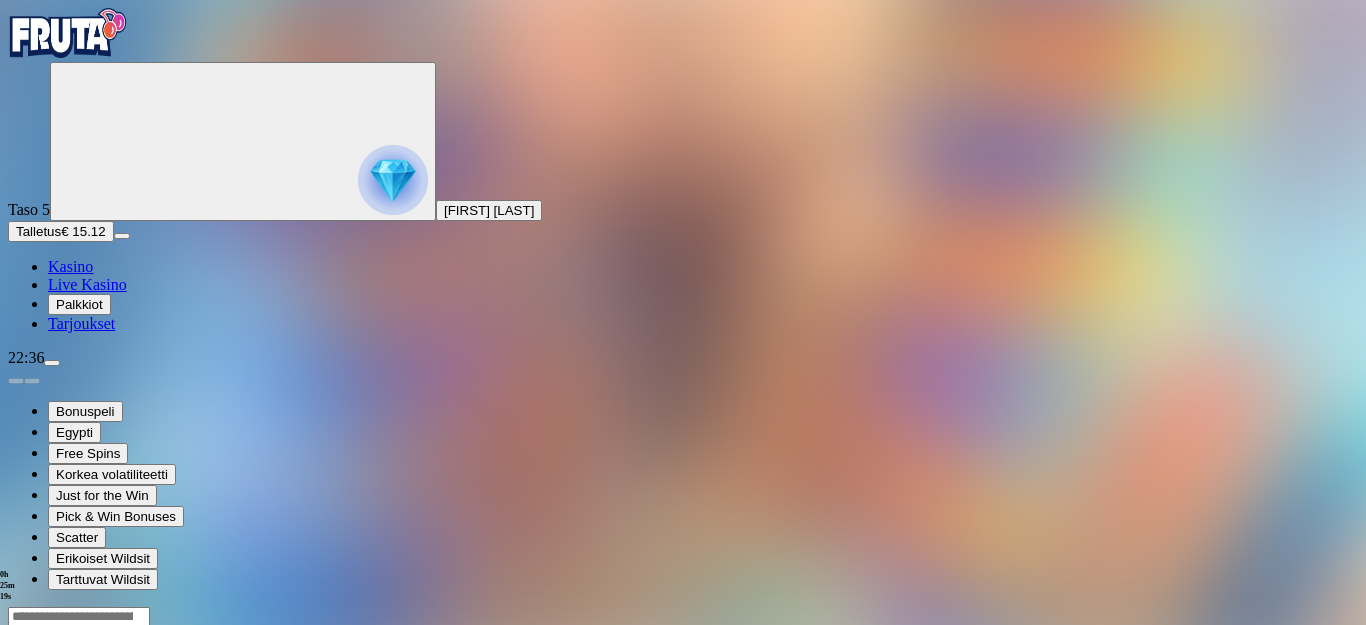 click on "Live Kasino" at bounding box center [87, 284] 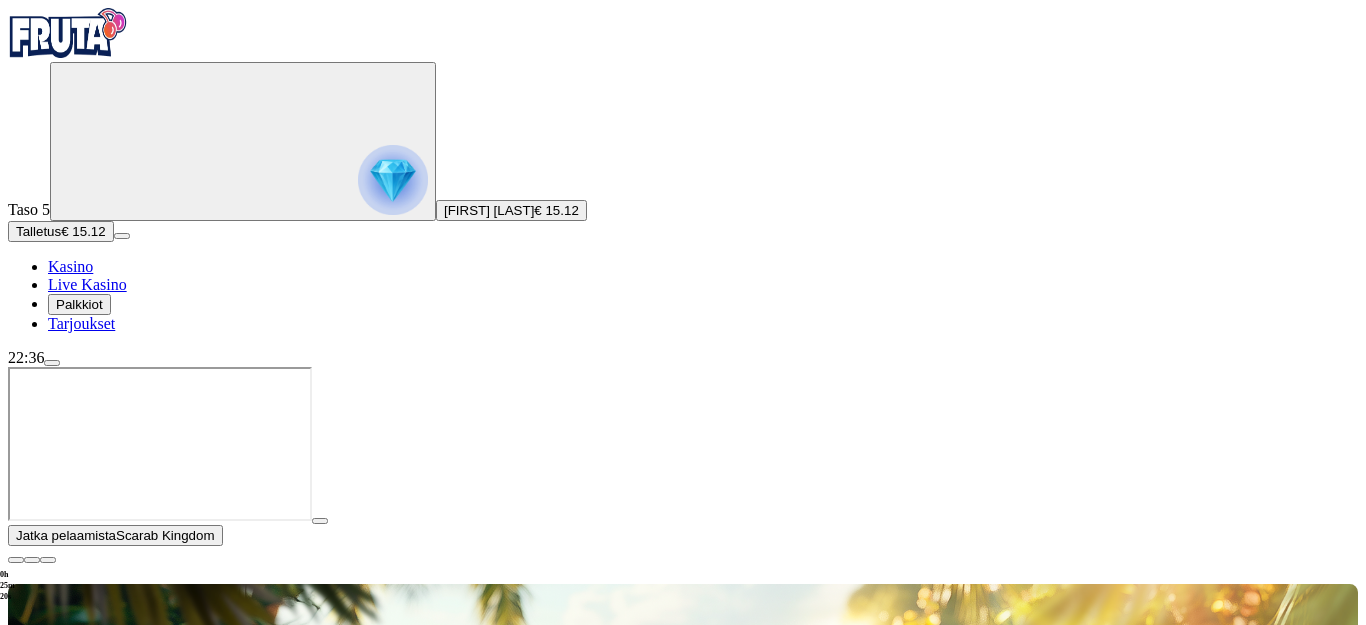 drag, startPoint x: 193, startPoint y: 274, endPoint x: 227, endPoint y: 118, distance: 159.66214 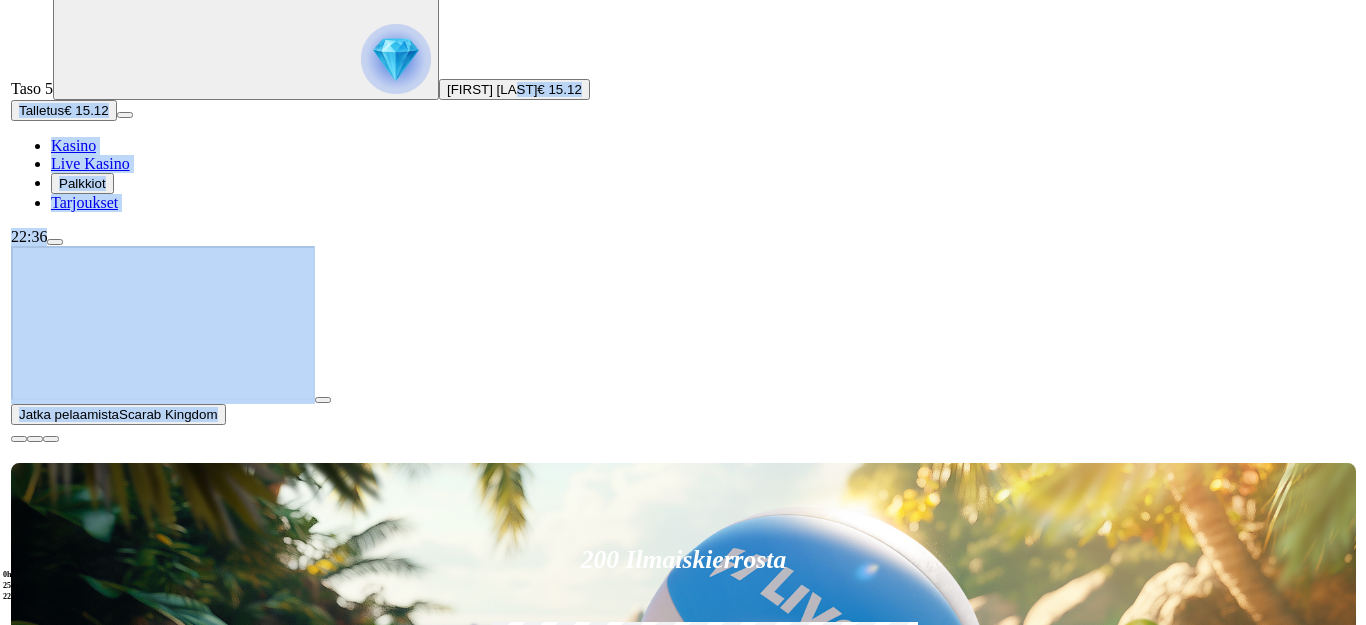 scroll, scrollTop: 400, scrollLeft: 0, axis: vertical 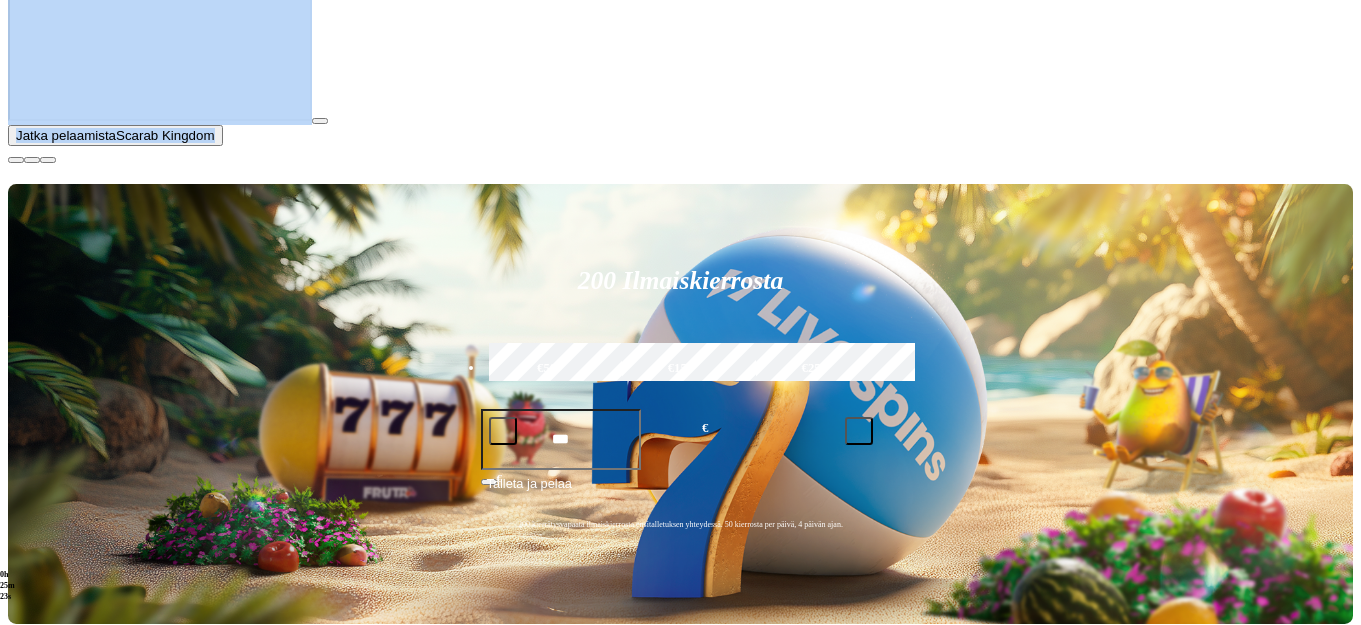 click at bounding box center [52, -37] 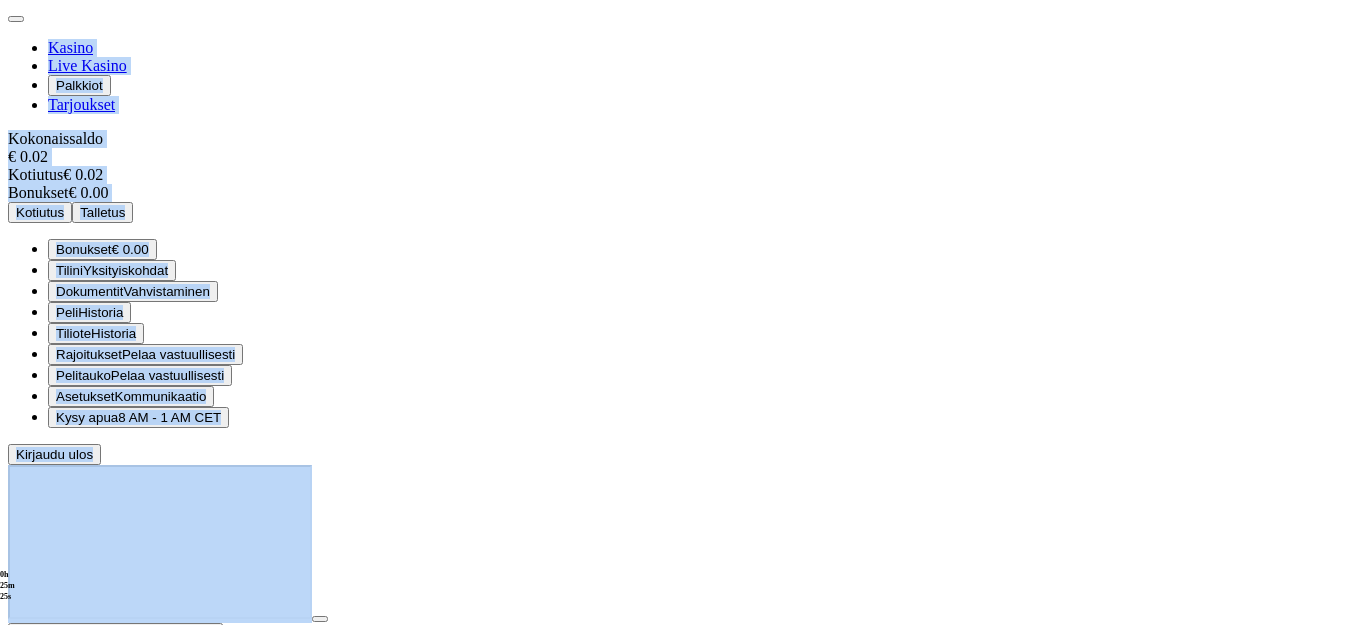 scroll, scrollTop: 87, scrollLeft: 0, axis: vertical 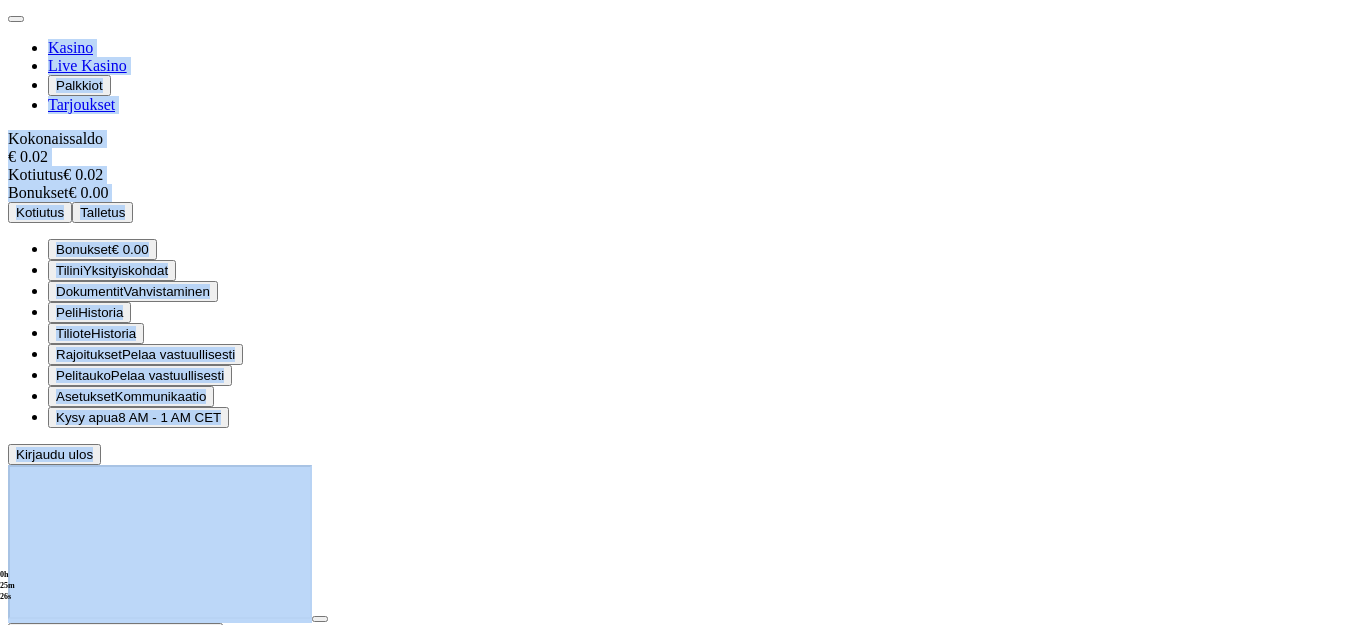 click on "Kirjaudu ulos" at bounding box center (54, 454) 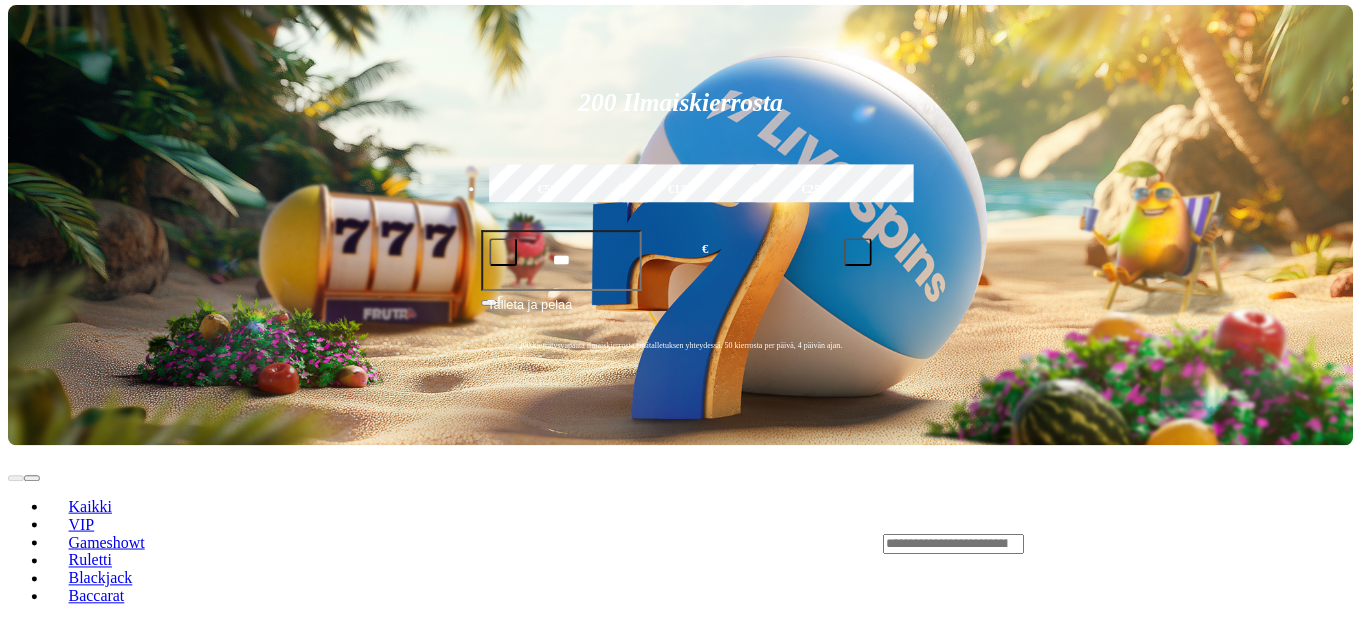 scroll, scrollTop: 0, scrollLeft: 0, axis: both 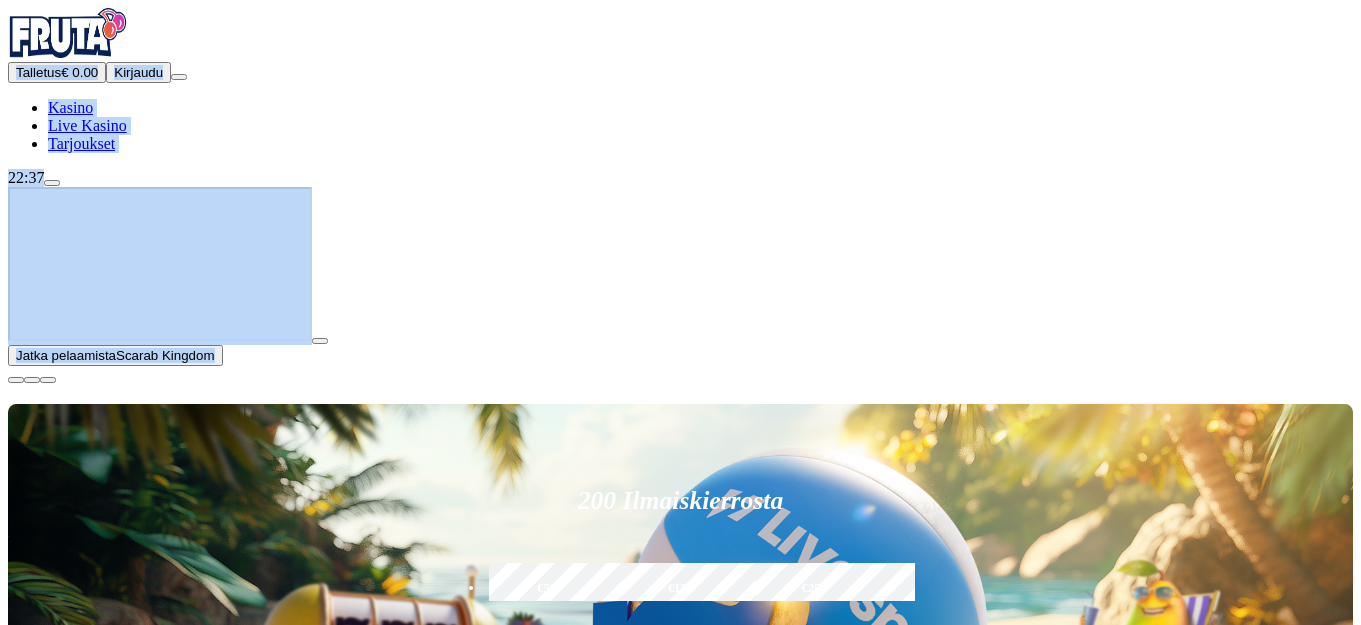 click on "Jatka pelaamista Scarab Kingdom 200 Ilmaiskierrosta €50 €150 €250 *** € € Talleta ja pelaa 200 kierrätysvapaata ilmaiskierrosta ensitalletuksen yhteydessä. 50 kierrosta per päivä, 4 päivän ajan. Kaikki VIP Gameshowt Ruletti Blackjack Baccarat Suosituinta alueellasi Näytä kaikki Liity nyt One Blackjack Liity nyt Sweet Bonanza Candyland Liity nyt Crazy Time Liity nyt Monopoly Live Liity nyt Monopoly Big Baller Liity nyt Lightning Dice Liity nyt Lightning Roulette Liity nyt XXXtreme Lightning Roulette Liity nyt Treasure Island Liity nyt Mega Ball Liity nyt Dream Catcher Uusia pelejä Näytä kaikki Liity nyt Blackjack 145 Liity nyt Dice City Liity nyt Jacks or Better Draw Poker Liity nyt Casino Hold'em Liity nyt Super Color Game Liity nyt Triton Multiplier Roulette Liity nyt Fireball Roulette Liity nyt Bet Behind Pro Blackjack Liity nyt Marble Race Liity nyt Leikkiraha Immersive Roulette Deluxe Liity nyt Classic Bet Stacker Blackjack 1 Gameshowt Näytä kaikki Liity nyt Crazy Time Liity nyt FAQ" at bounding box center (680, 3314) 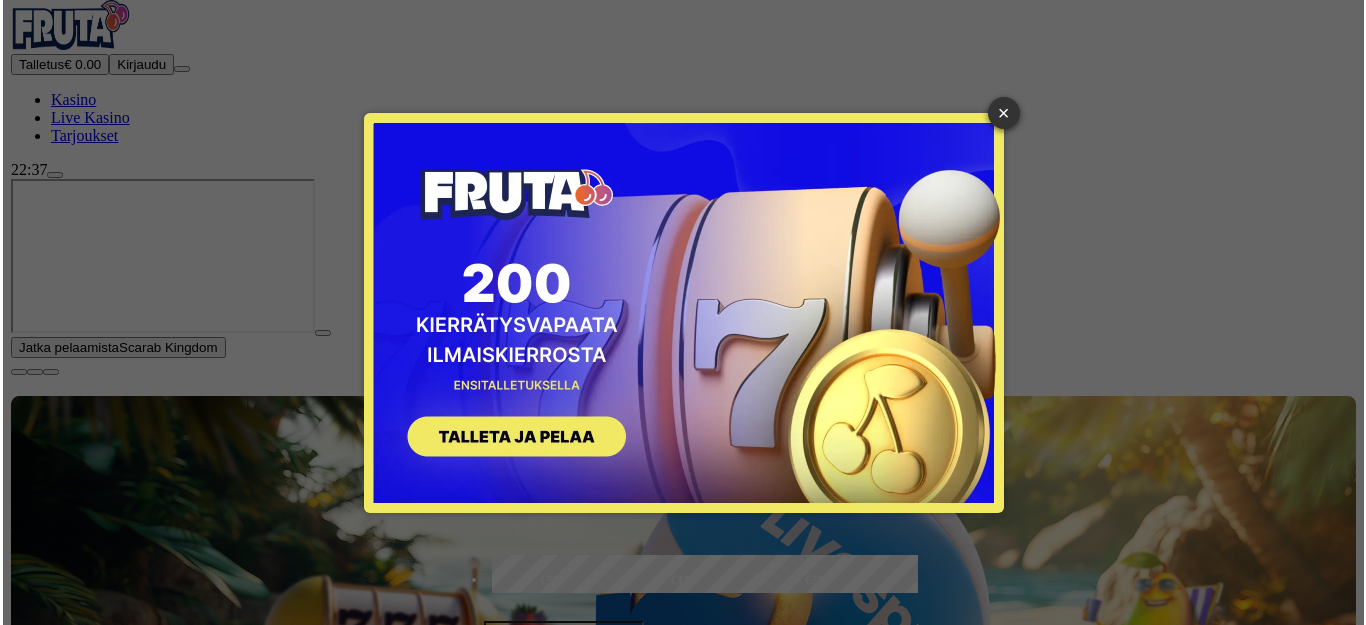 scroll, scrollTop: 0, scrollLeft: 0, axis: both 